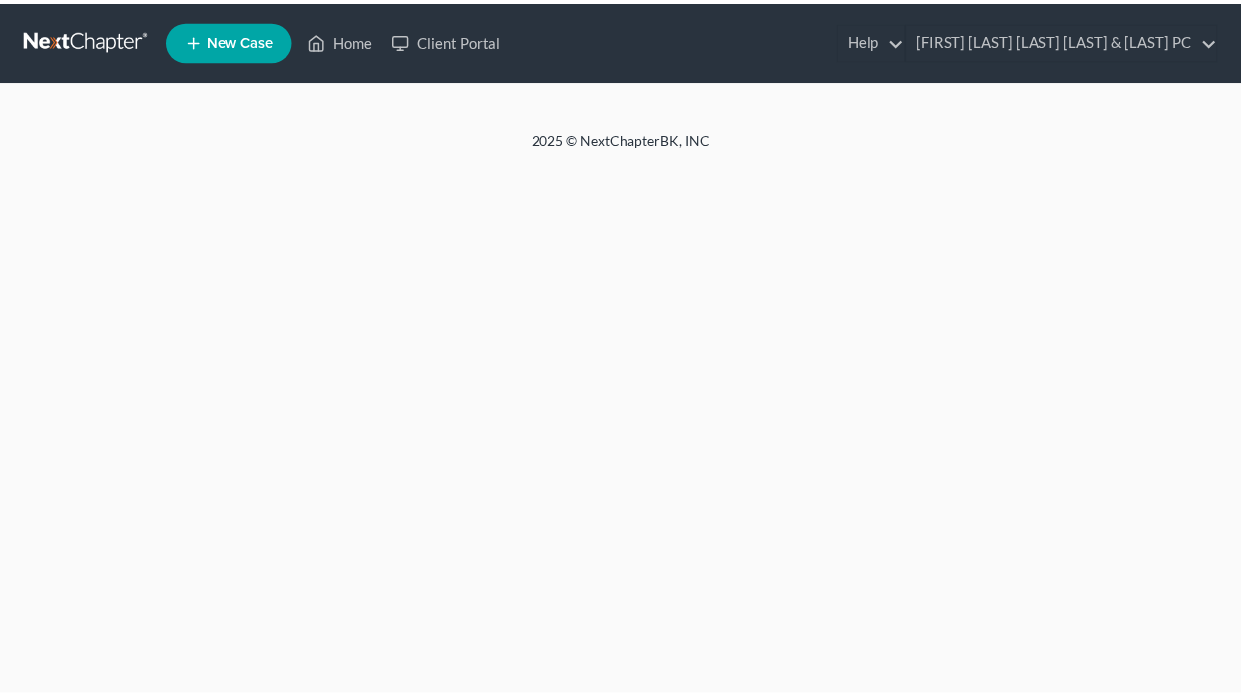 scroll, scrollTop: 0, scrollLeft: 0, axis: both 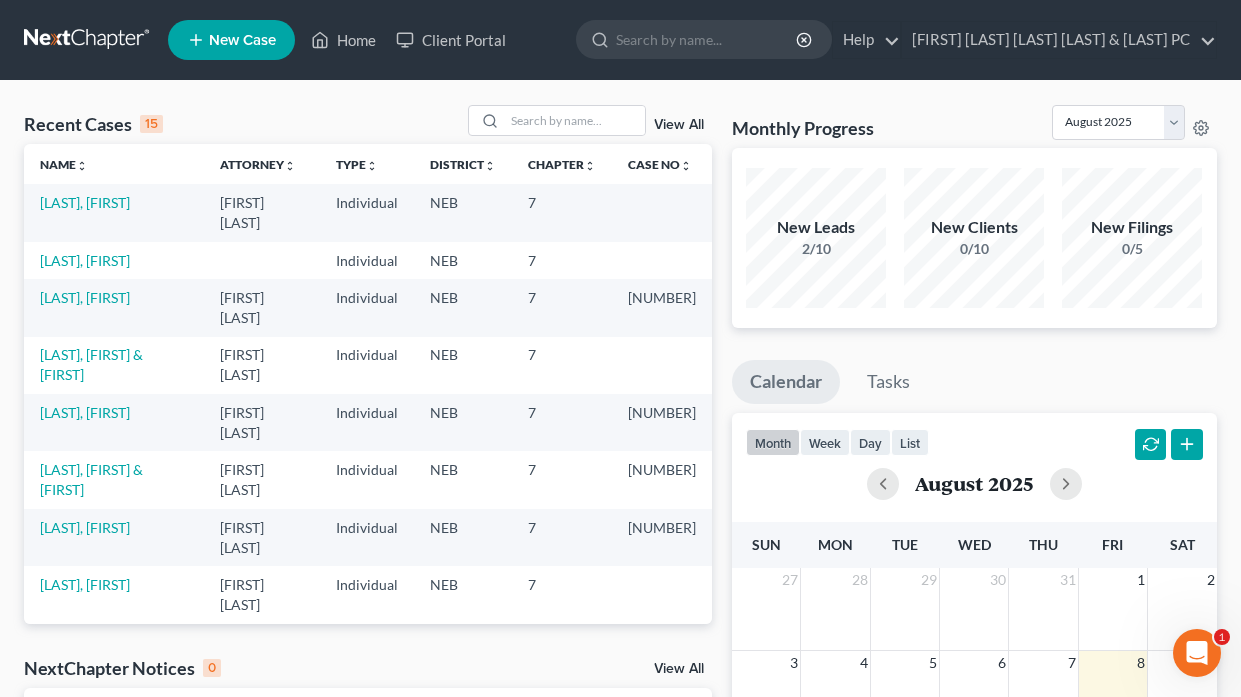 click on "[LAST], [FIRST] & [LAST], [FIRST]" at bounding box center [91, 651] 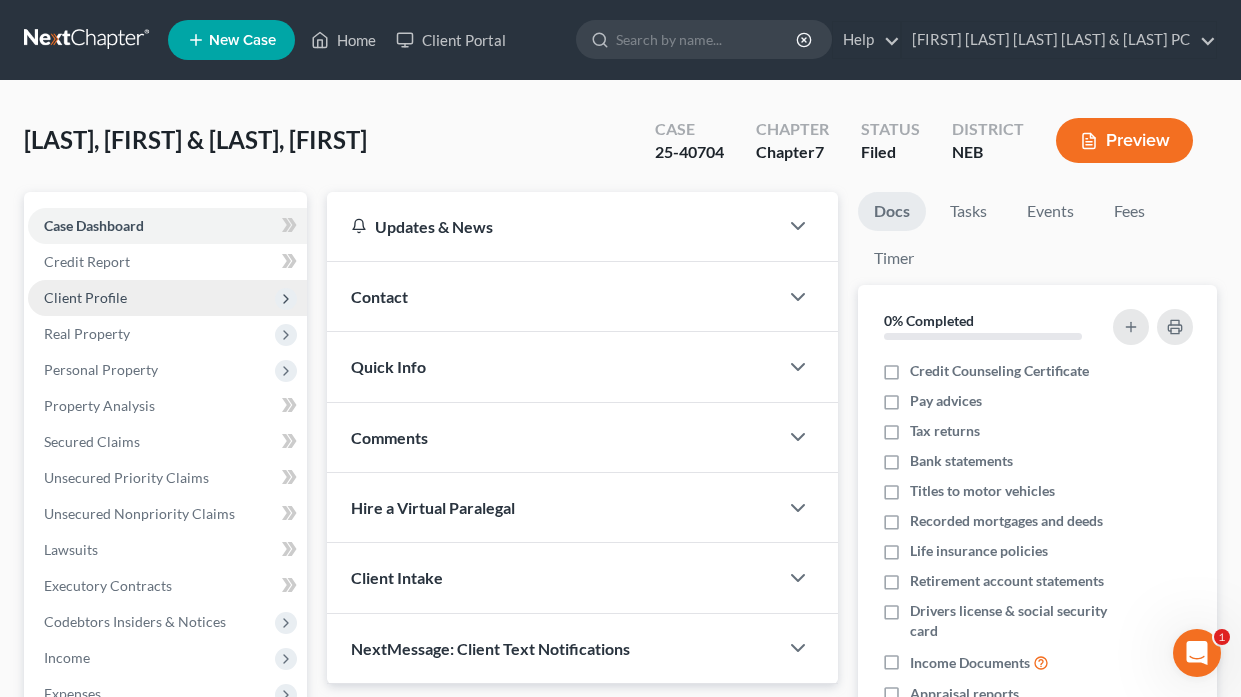 click on "Client Profile" at bounding box center (85, 297) 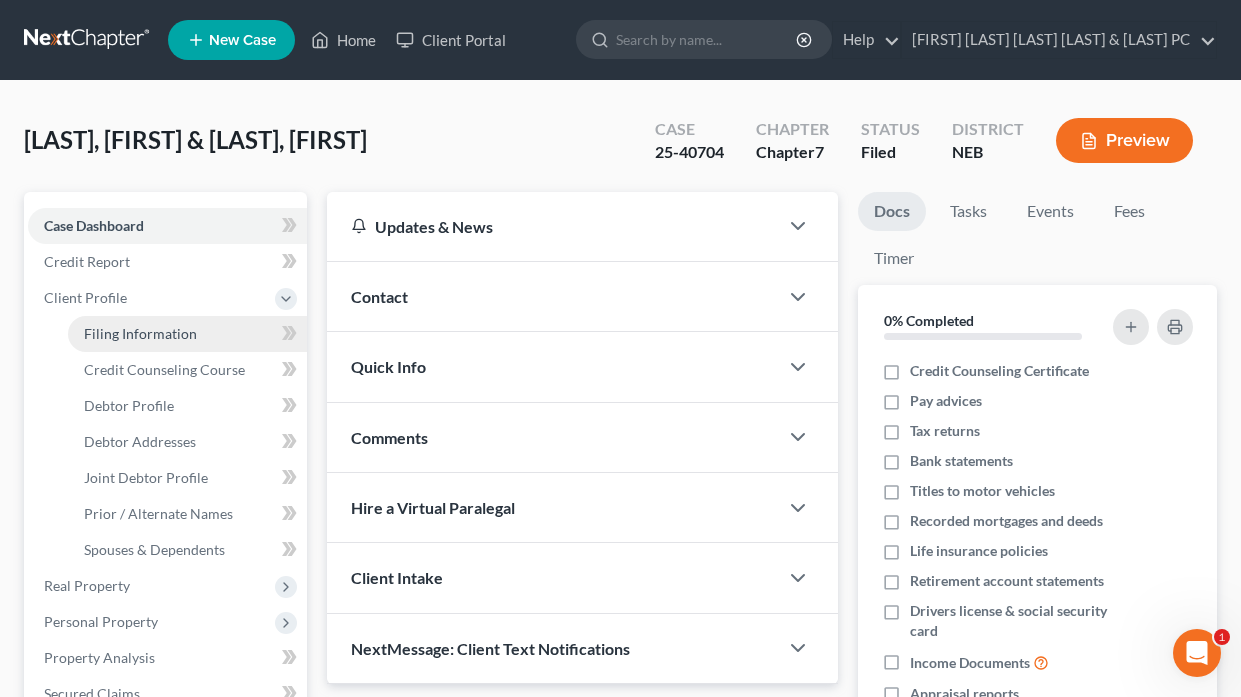 click on "Filing Information" at bounding box center [140, 333] 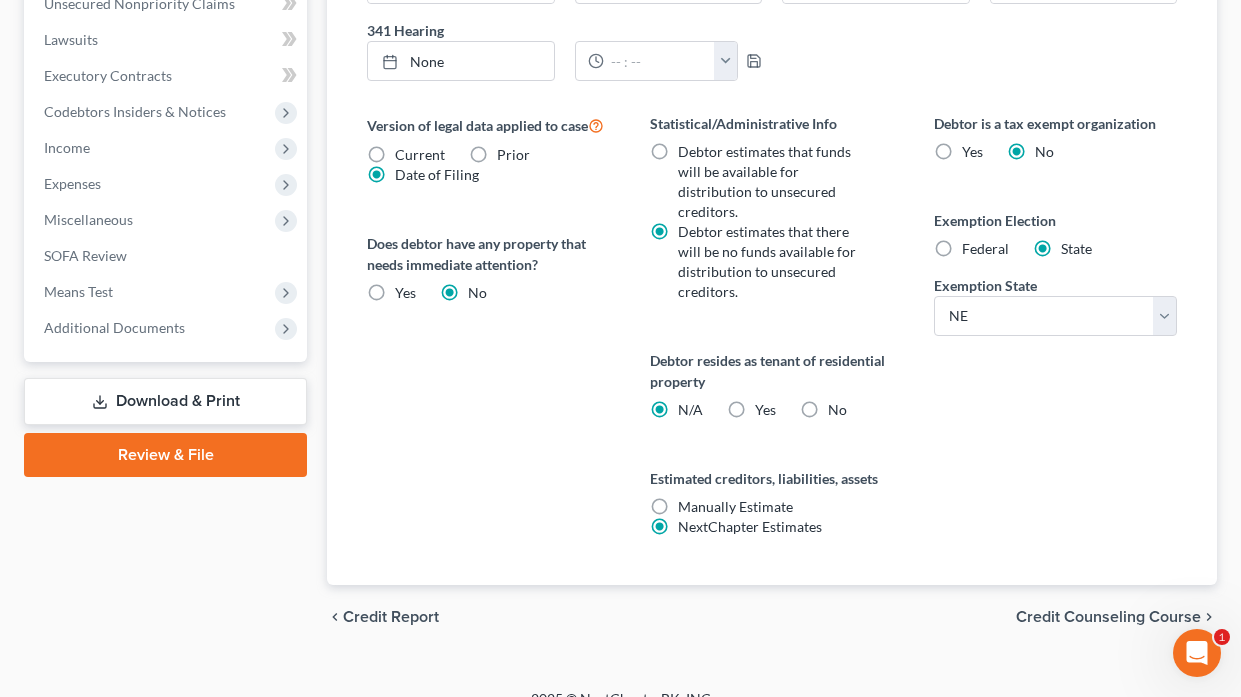 scroll, scrollTop: 790, scrollLeft: 0, axis: vertical 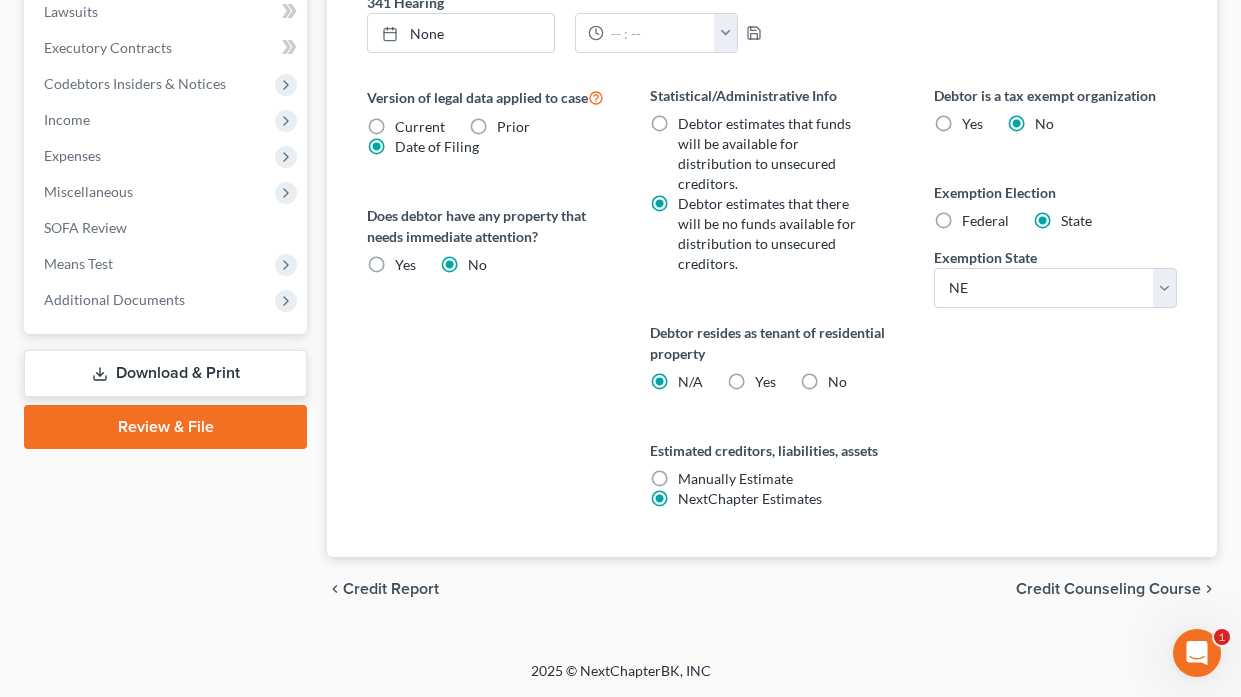 click on "Credit Counseling Course" at bounding box center (1108, 589) 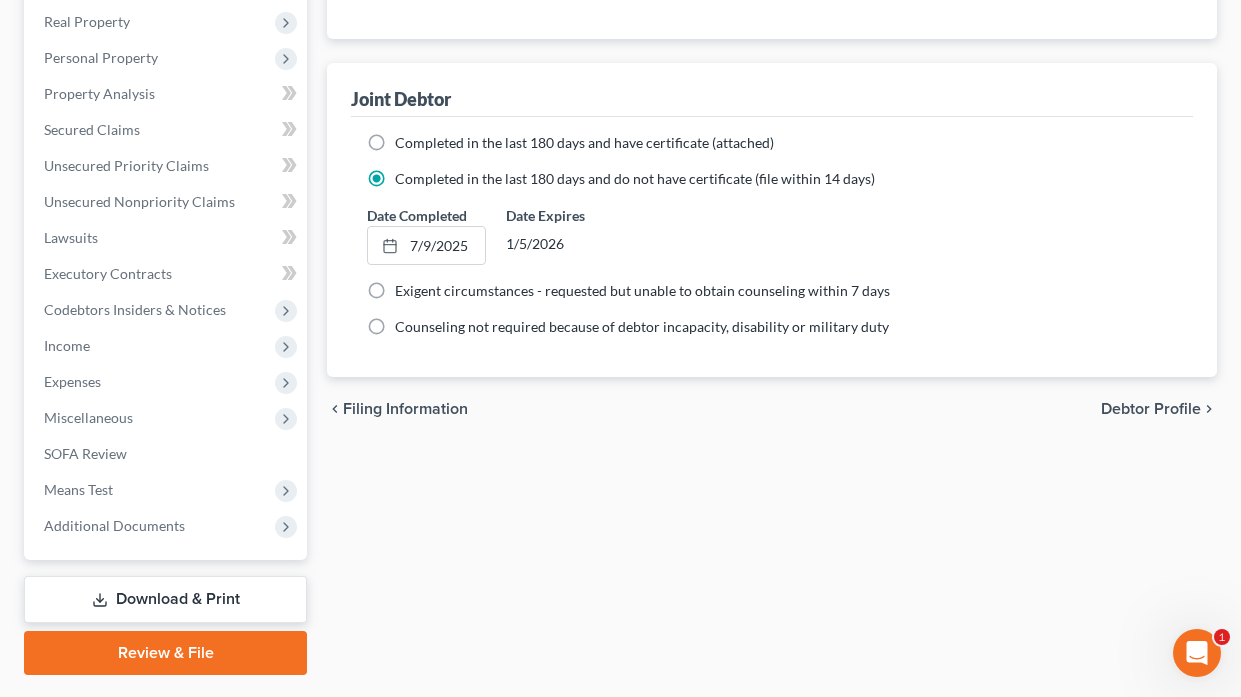 scroll, scrollTop: 600, scrollLeft: 0, axis: vertical 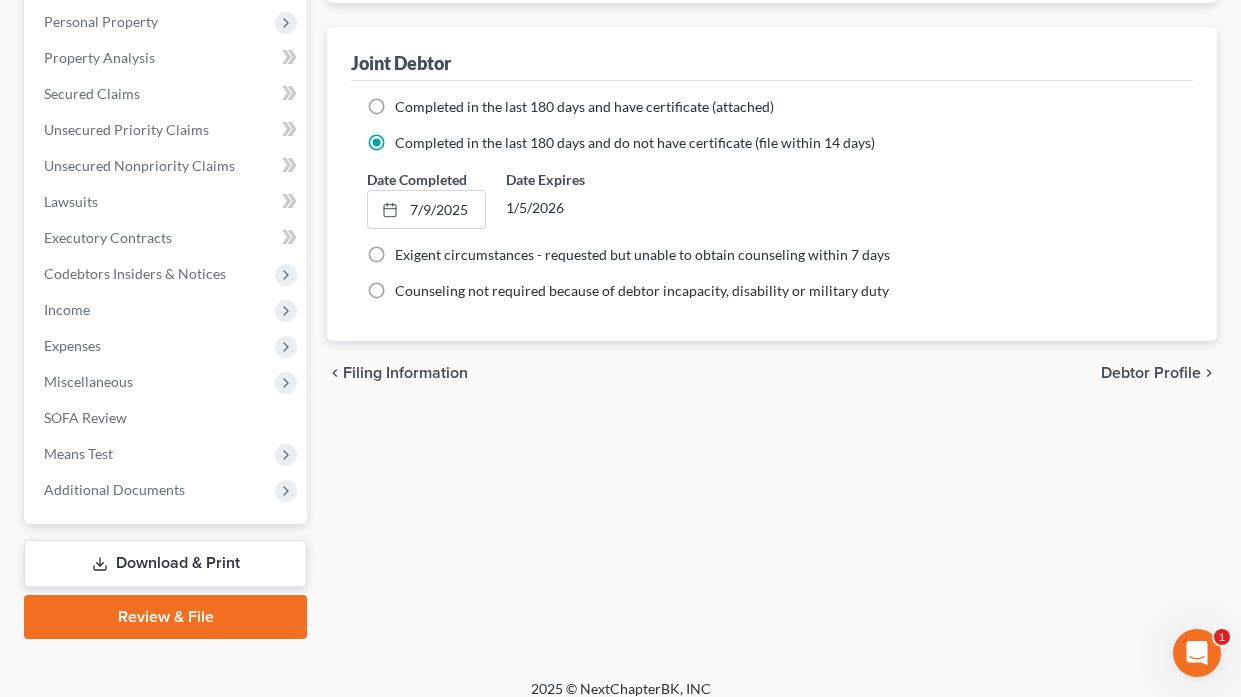 click on "Debtor Profile" at bounding box center [1151, 373] 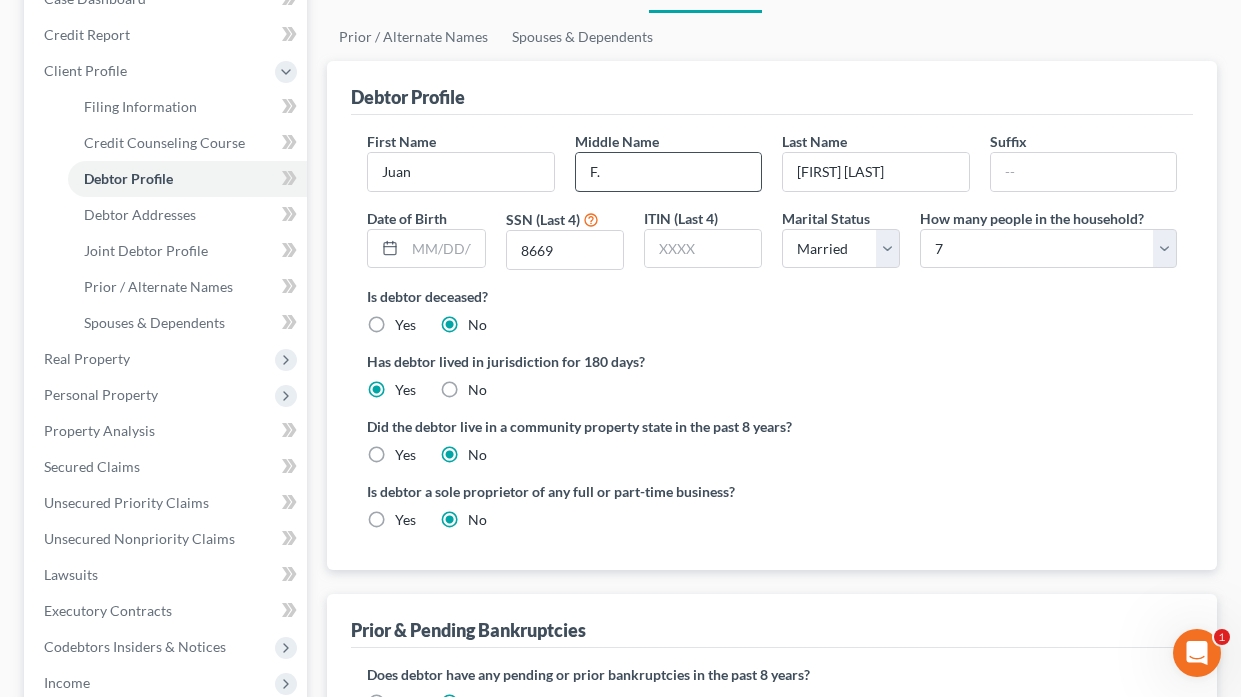 scroll, scrollTop: 0, scrollLeft: 0, axis: both 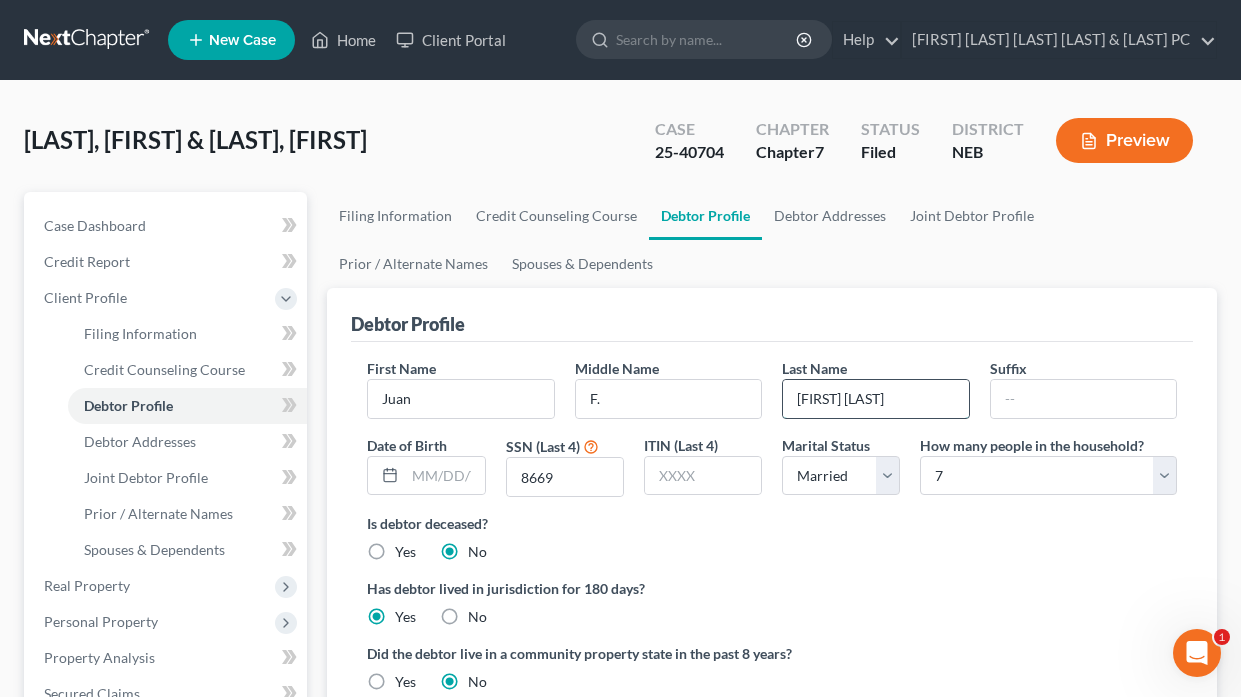 drag, startPoint x: 830, startPoint y: 399, endPoint x: 844, endPoint y: 404, distance: 14.866069 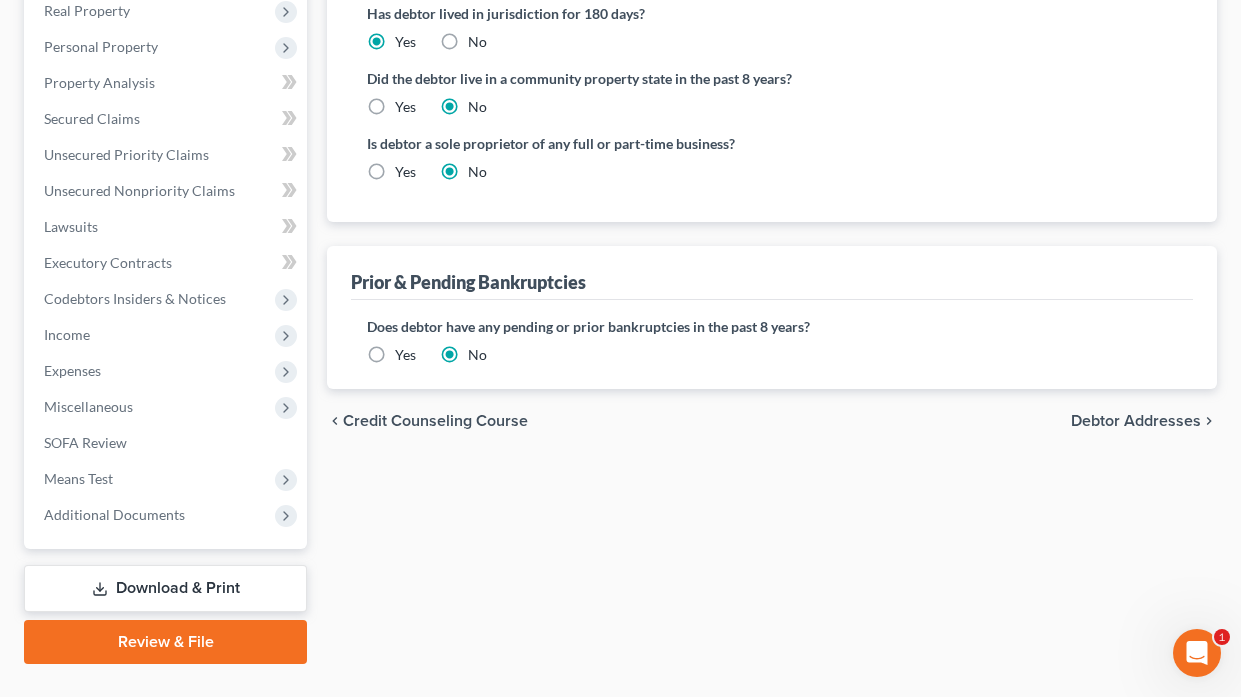 scroll, scrollTop: 600, scrollLeft: 0, axis: vertical 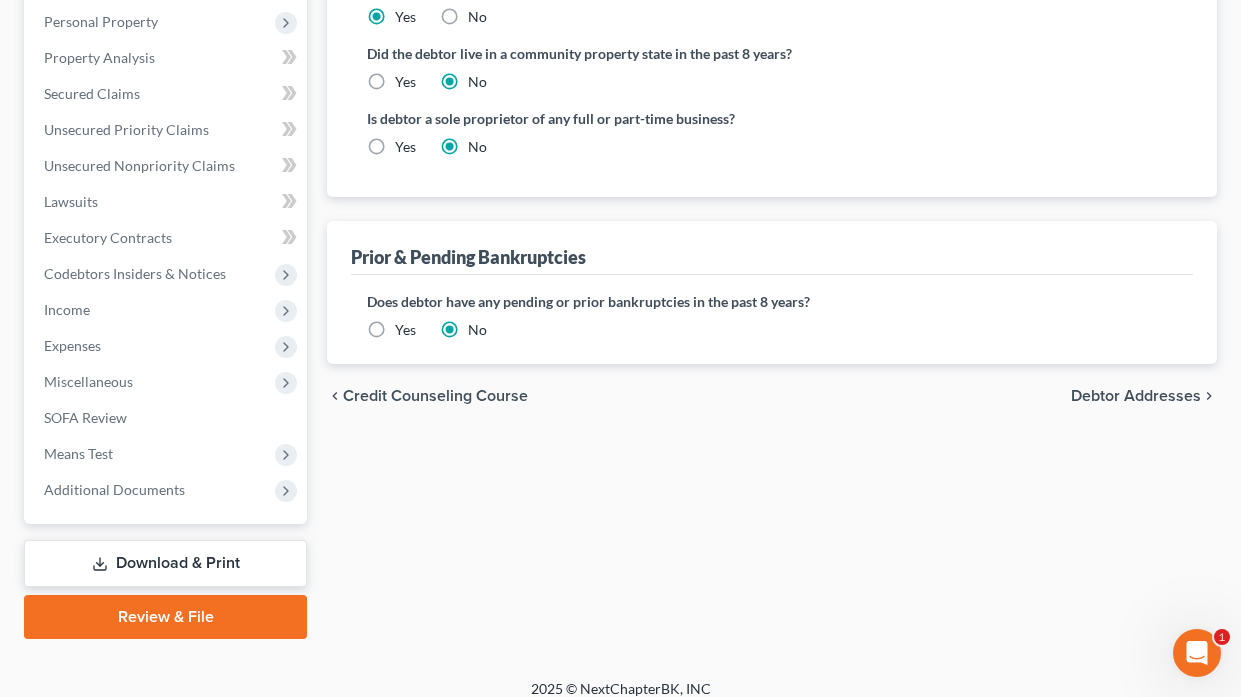 type on "[FIRST] [LAST]" 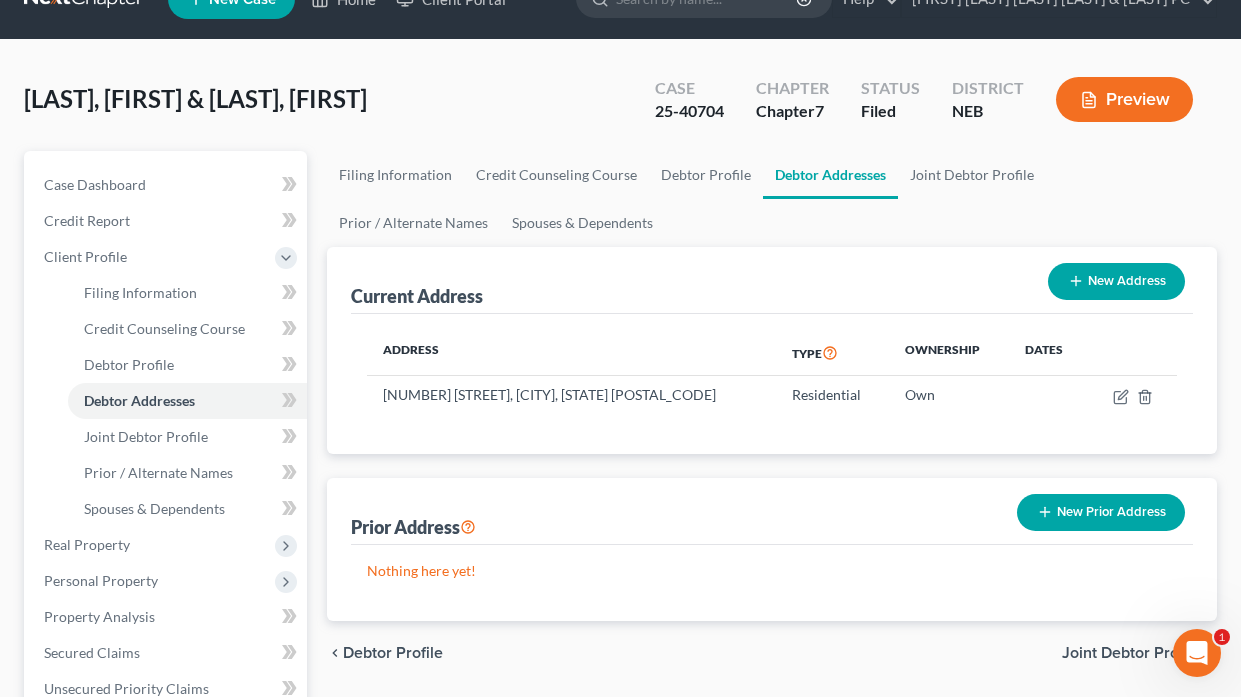scroll, scrollTop: 0, scrollLeft: 0, axis: both 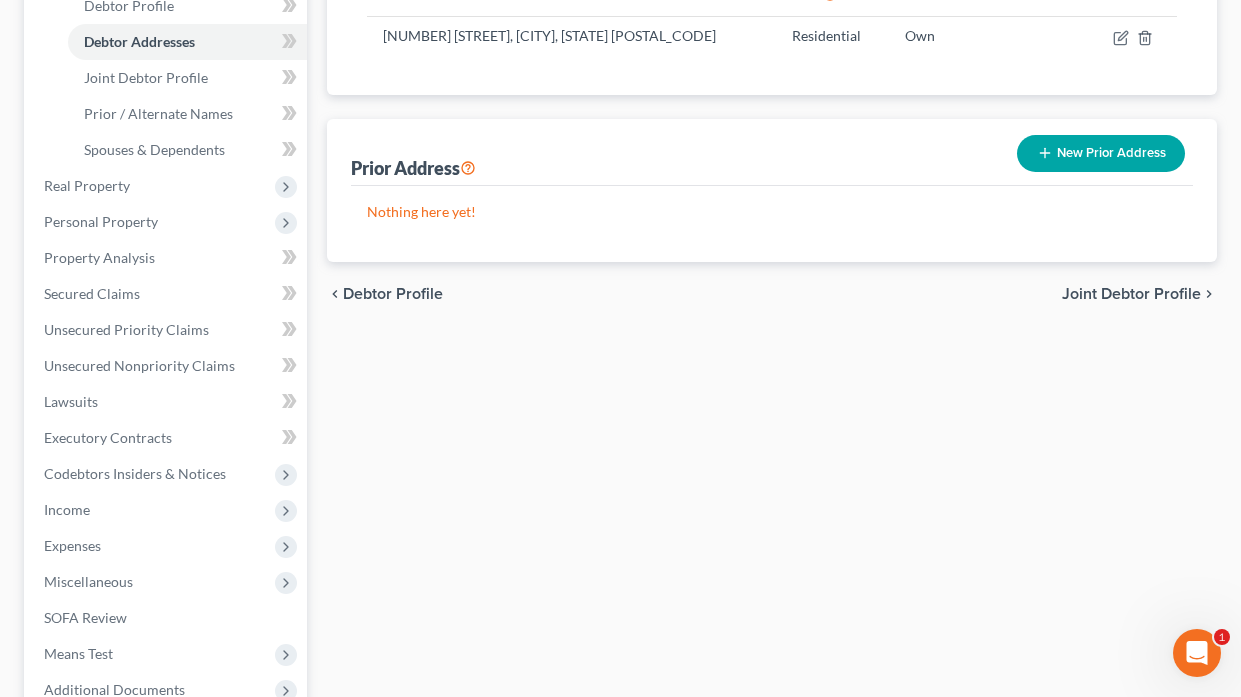 click on "Joint Debtor Profile" at bounding box center (1131, 294) 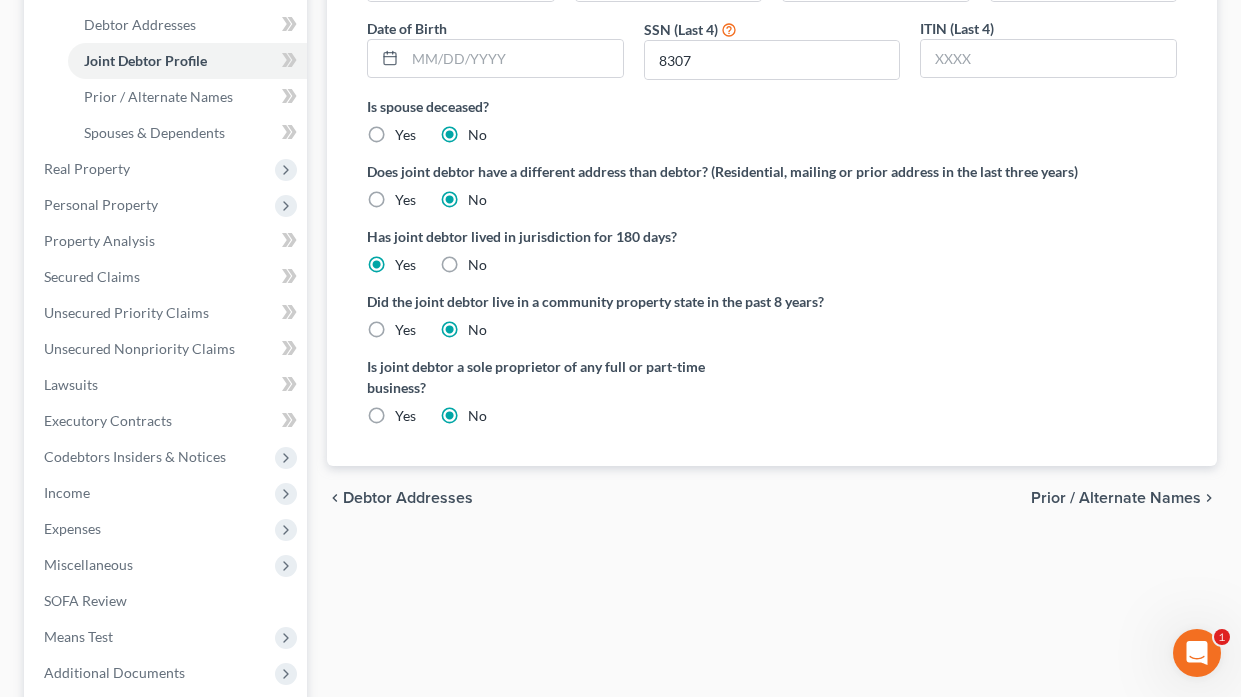 scroll, scrollTop: 600, scrollLeft: 0, axis: vertical 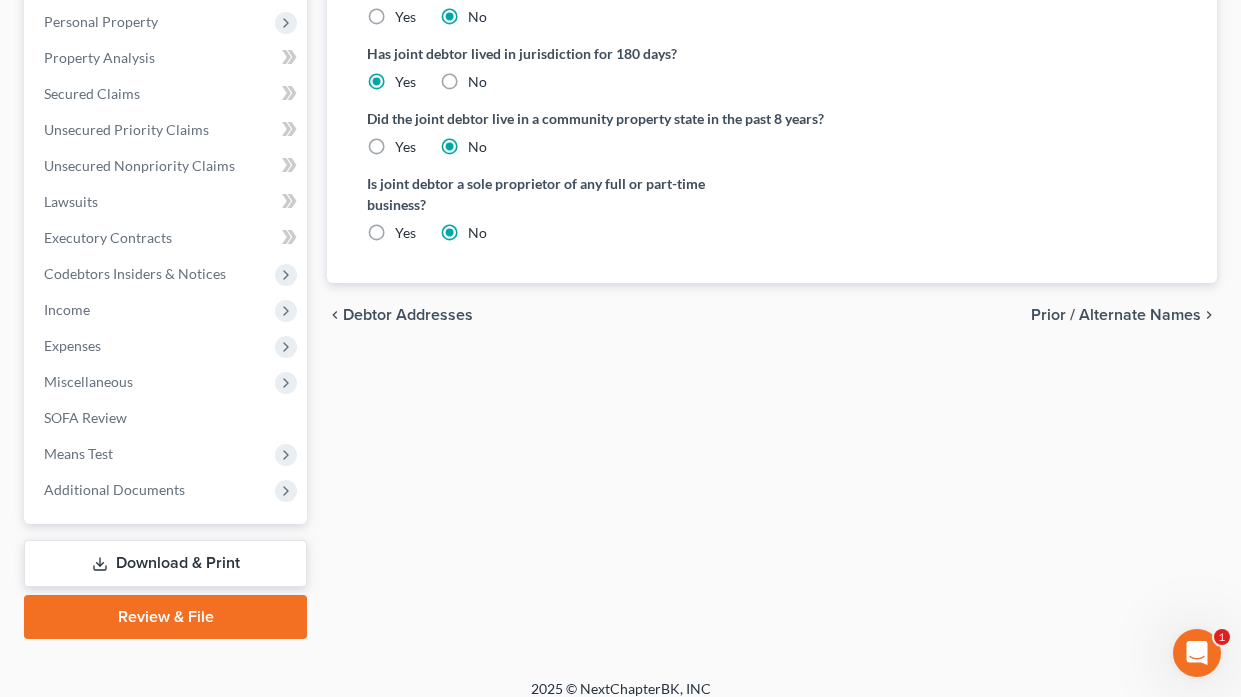 click on "Prior / Alternate Names" at bounding box center (1116, 315) 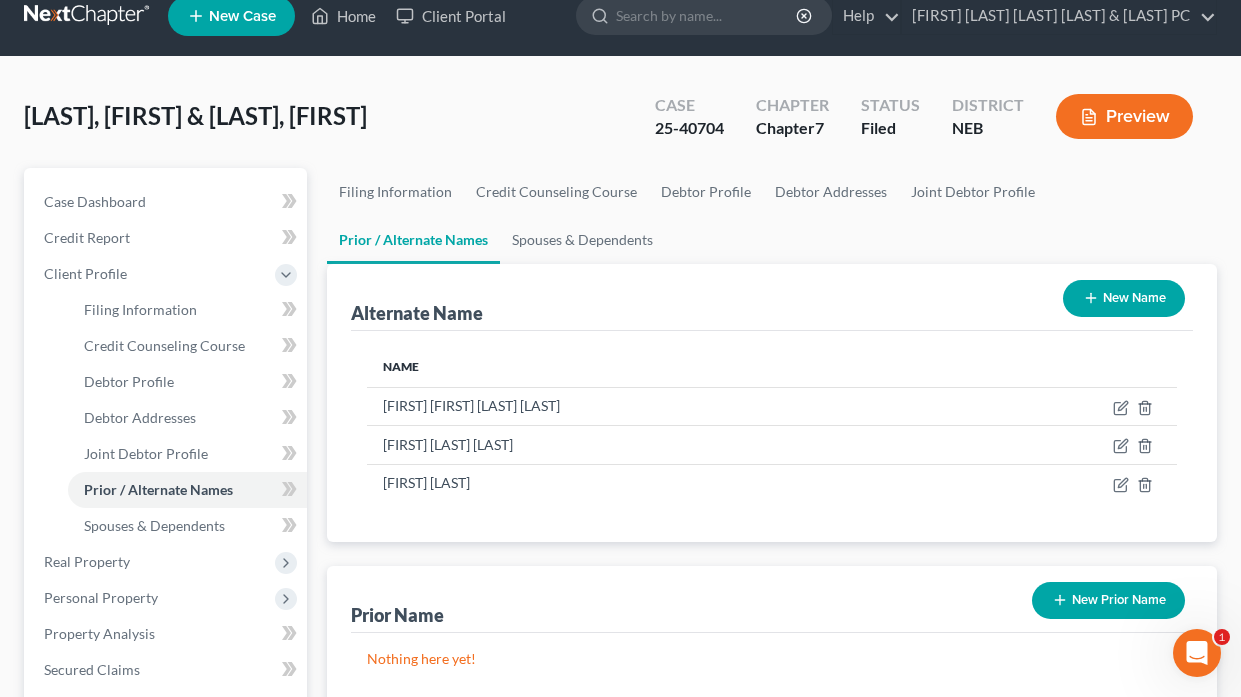 scroll, scrollTop: 0, scrollLeft: 0, axis: both 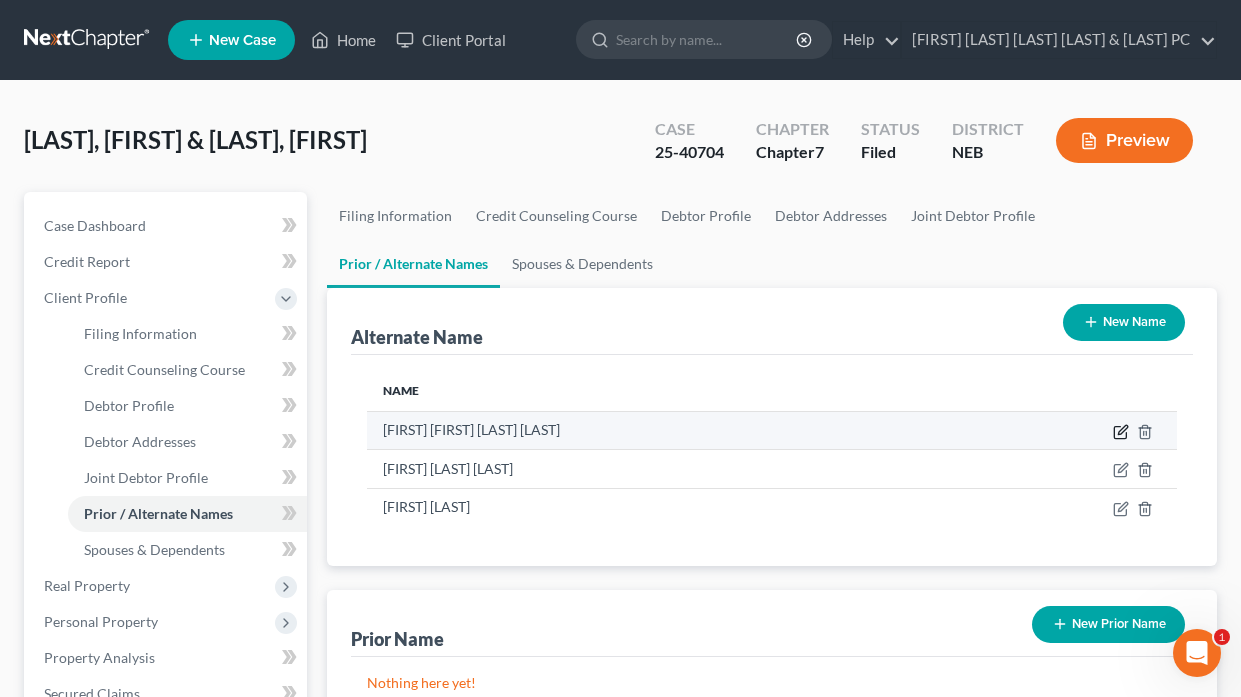 click 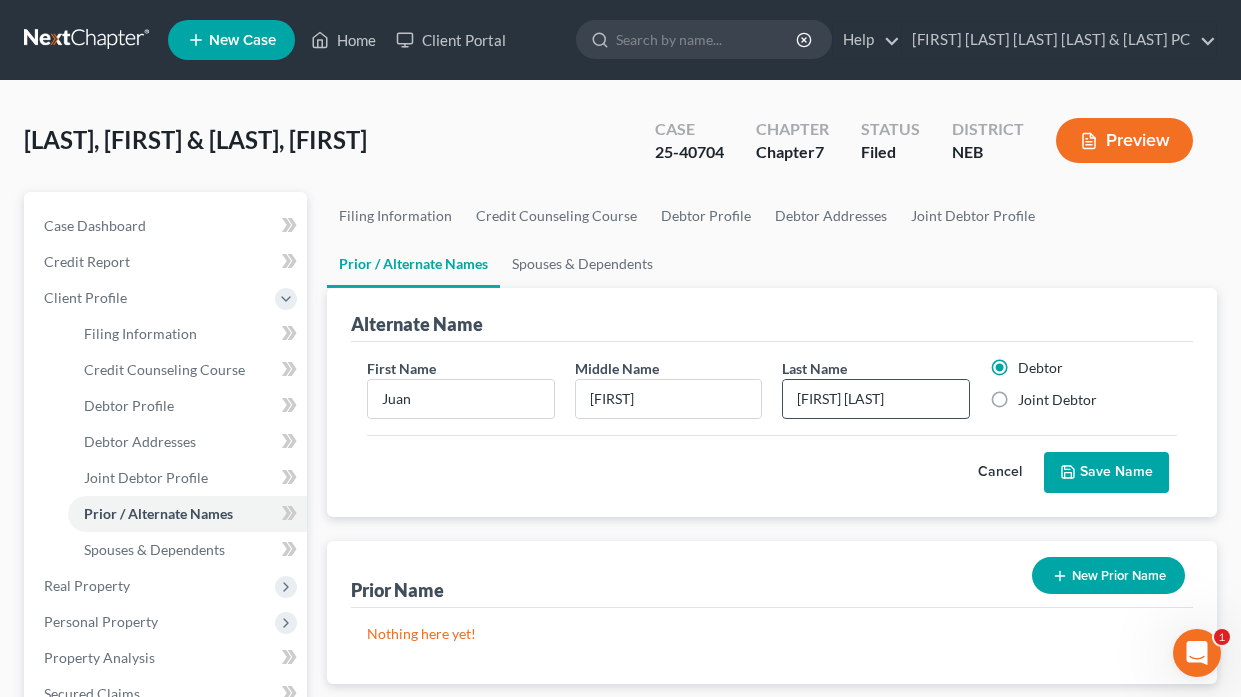 click on "[FIRST] [LAST]" at bounding box center [875, 399] 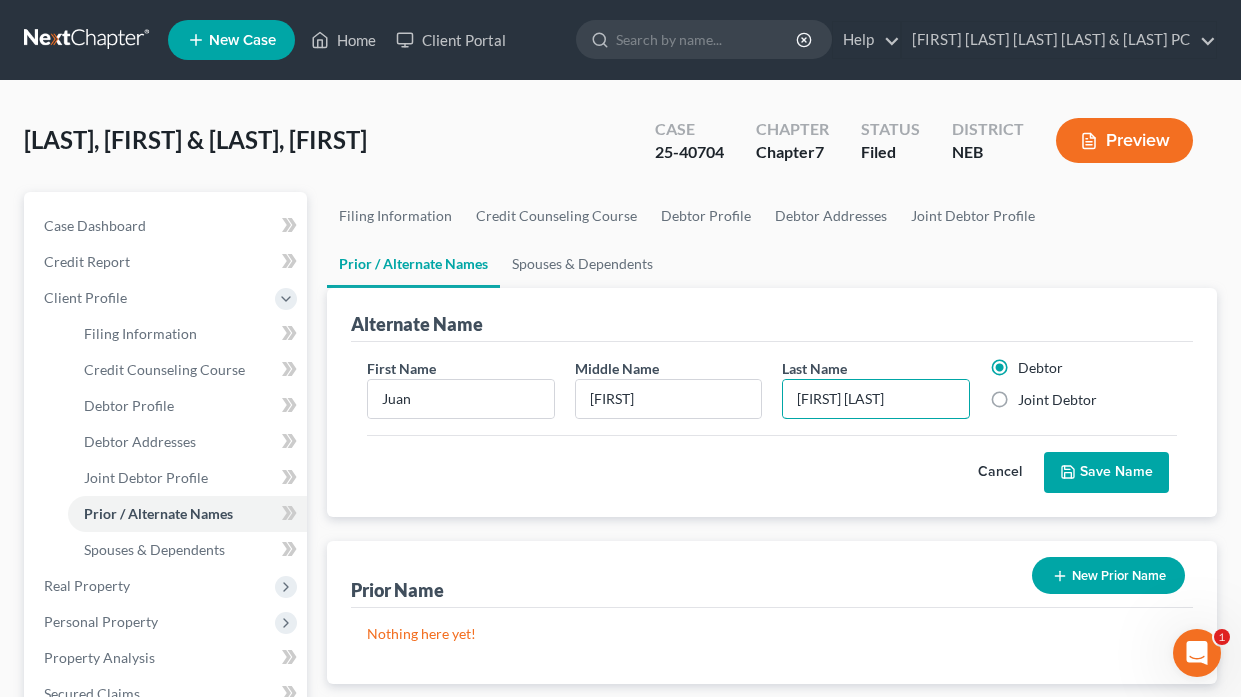 type on "[FIRST] [LAST]" 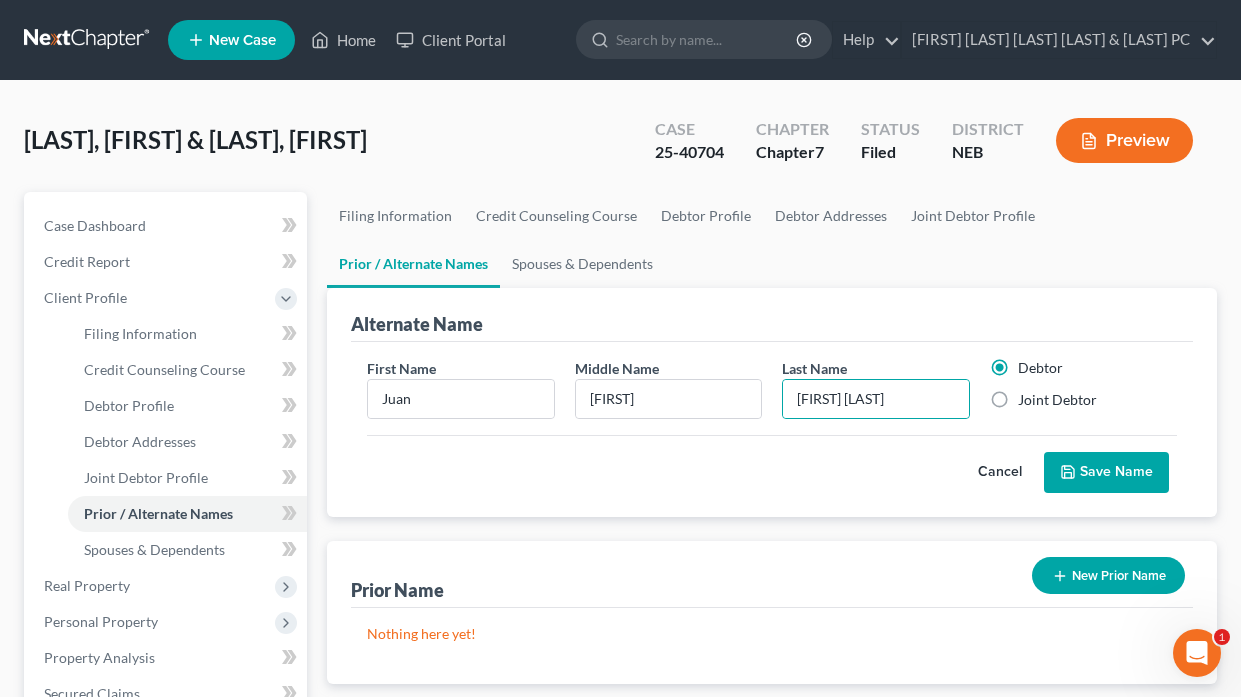 click on "Save Name" at bounding box center (1106, 473) 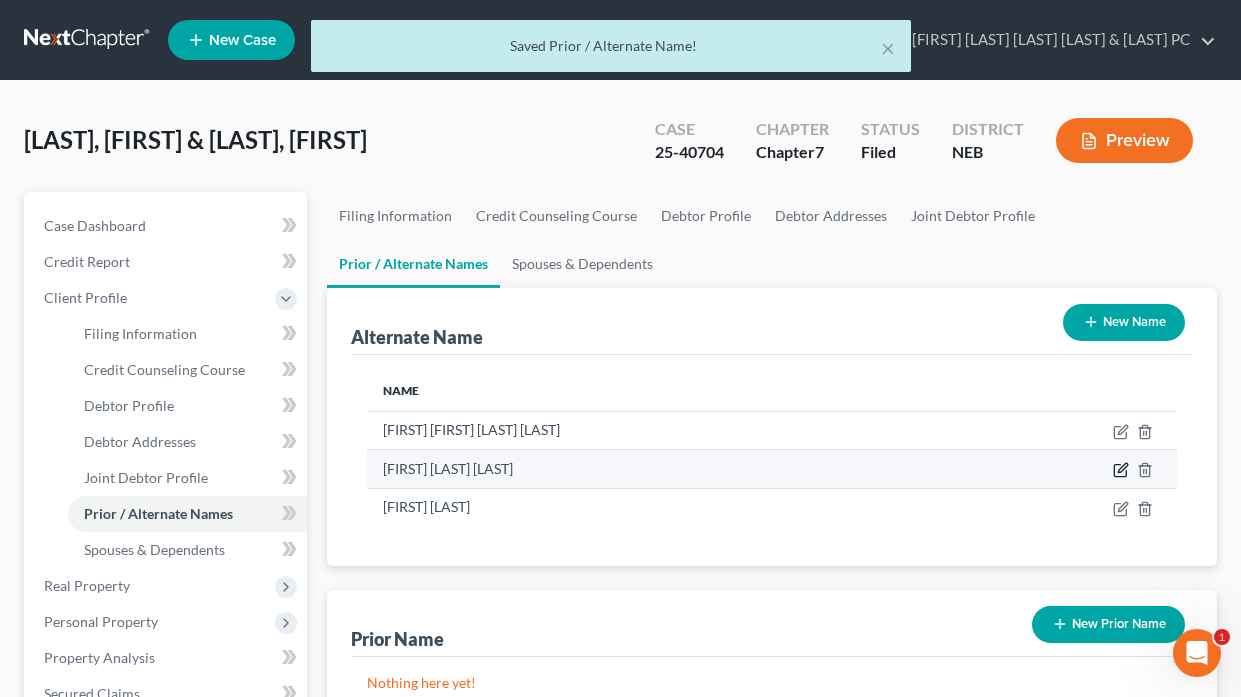 click 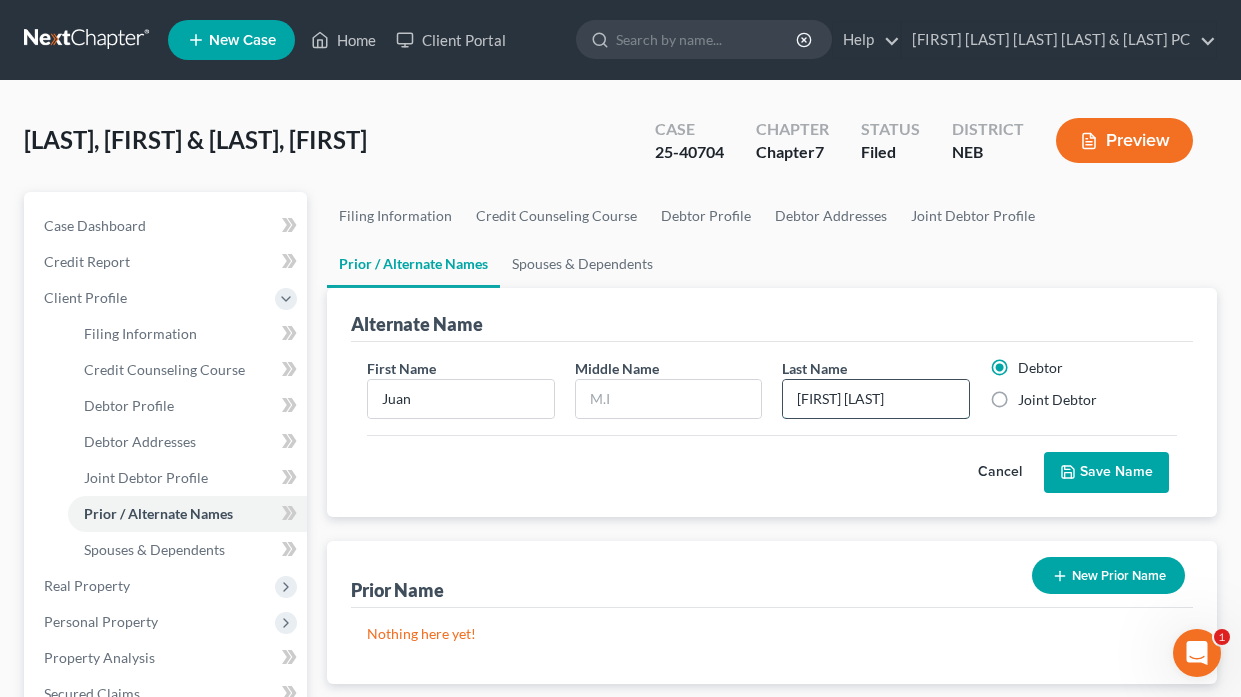 click on "[FIRST] [LAST]" at bounding box center [875, 399] 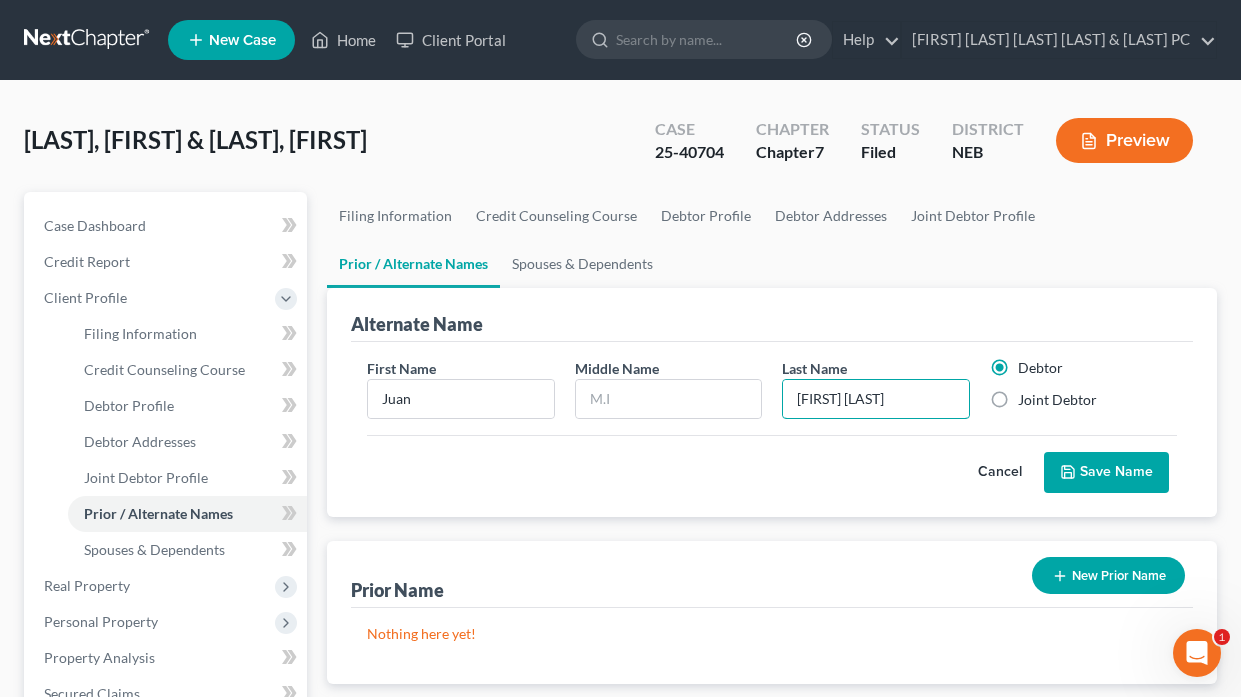 type on "[FIRST] [LAST]" 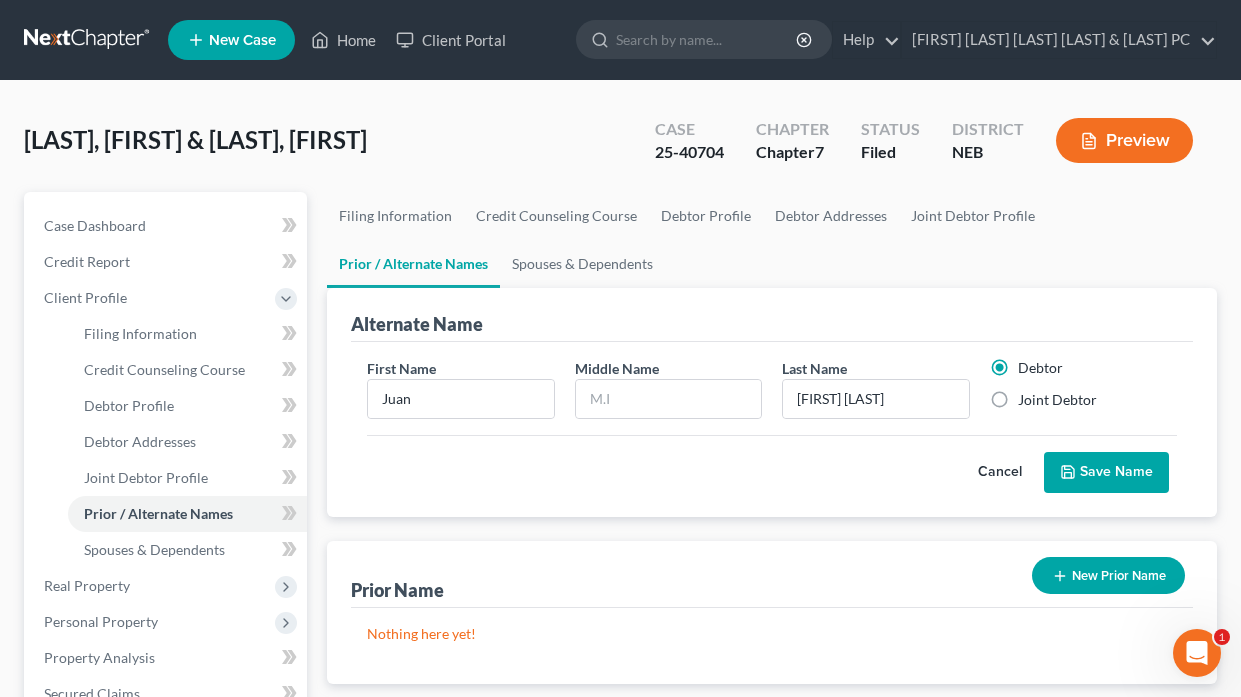 click on "Save Name" at bounding box center (1106, 473) 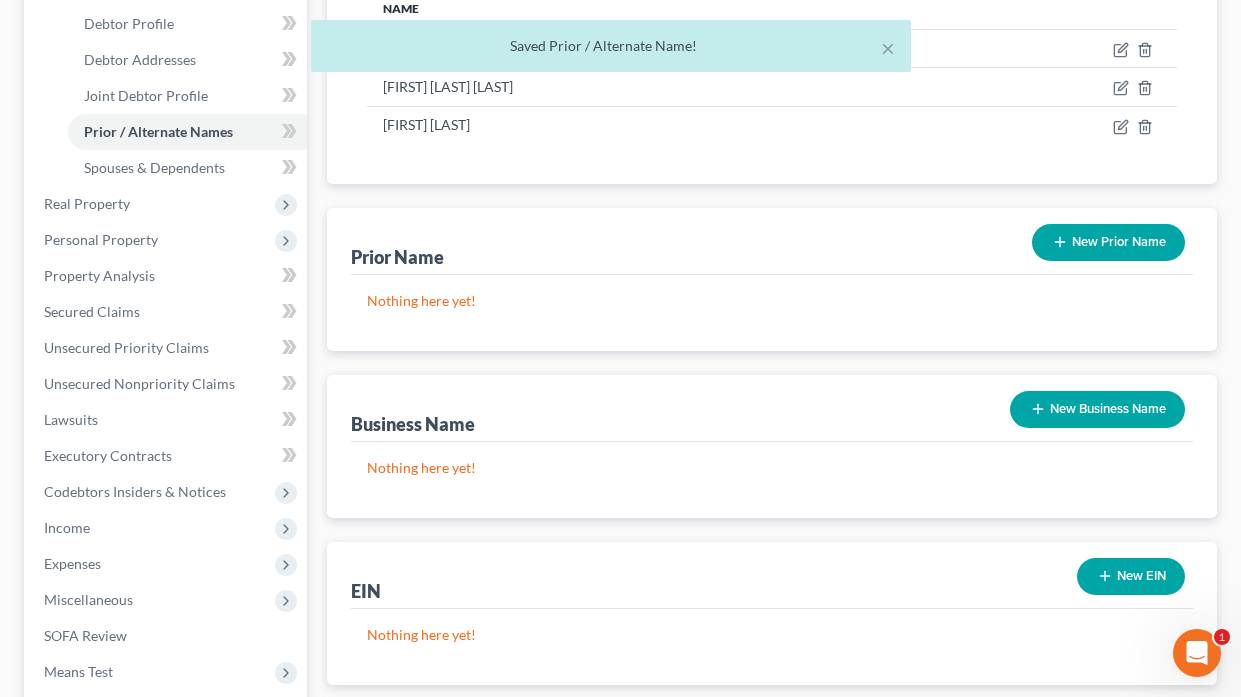 scroll, scrollTop: 500, scrollLeft: 0, axis: vertical 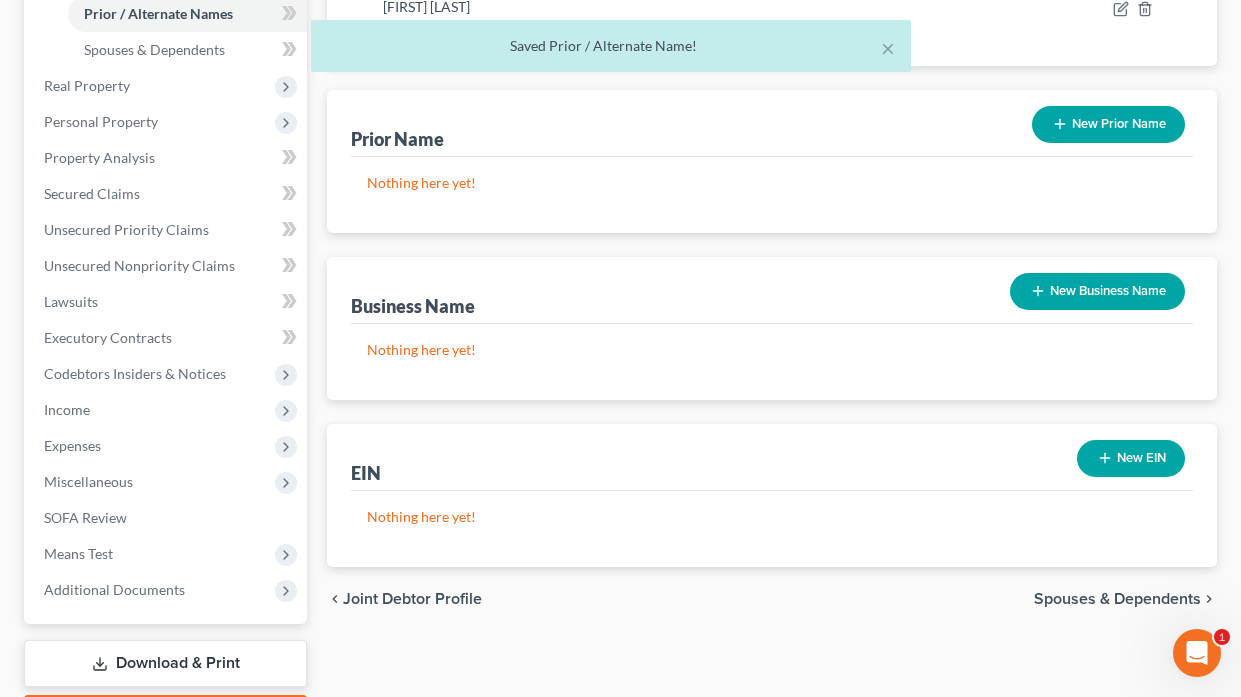 click on "Spouses & Dependents" at bounding box center [1117, 599] 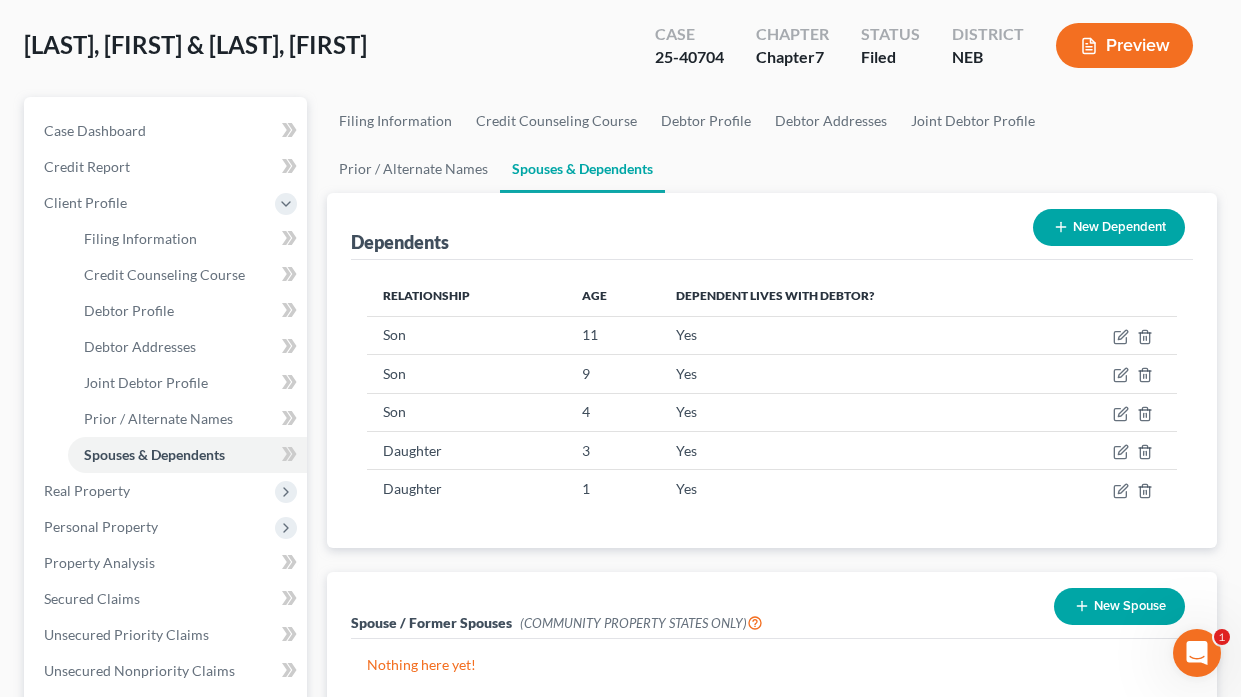scroll, scrollTop: 300, scrollLeft: 0, axis: vertical 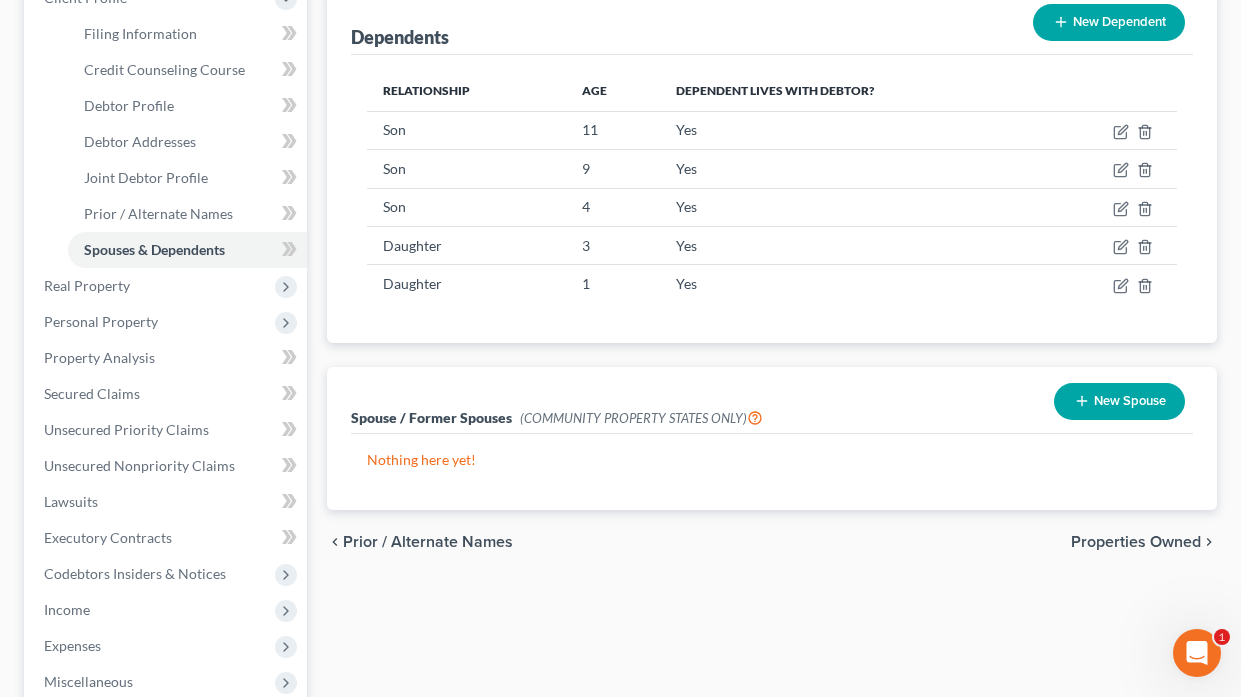 click on "Properties Owned" at bounding box center (1136, 542) 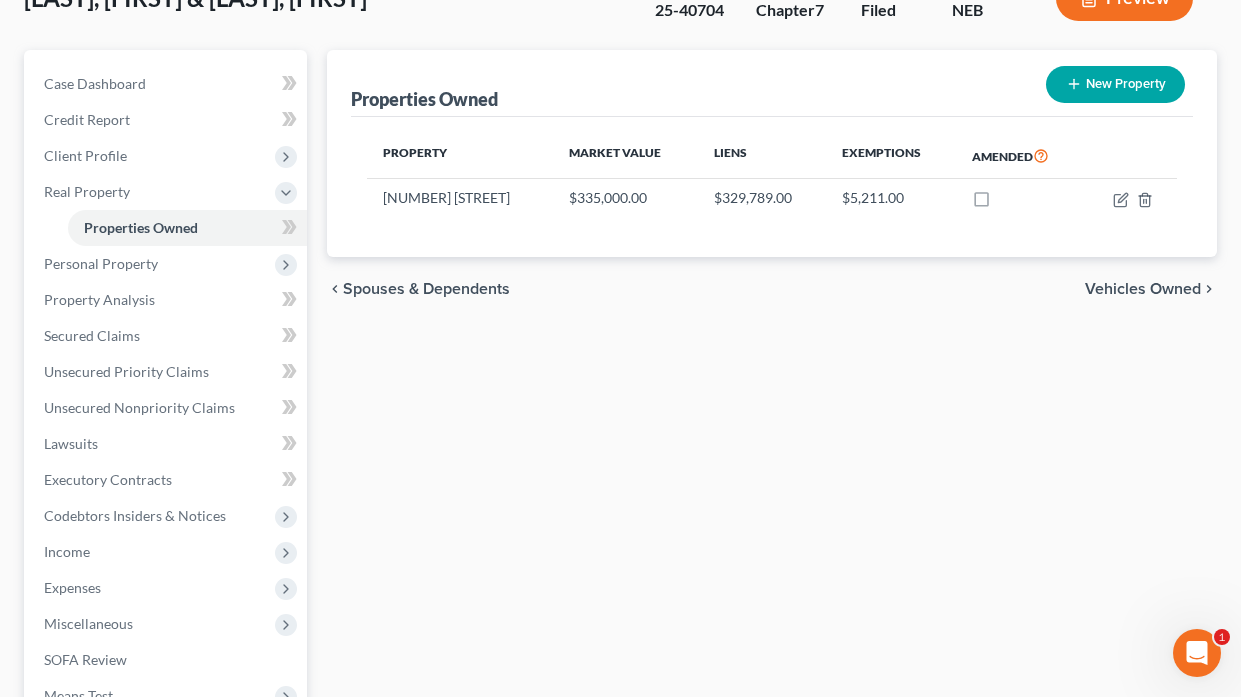 scroll, scrollTop: 400, scrollLeft: 0, axis: vertical 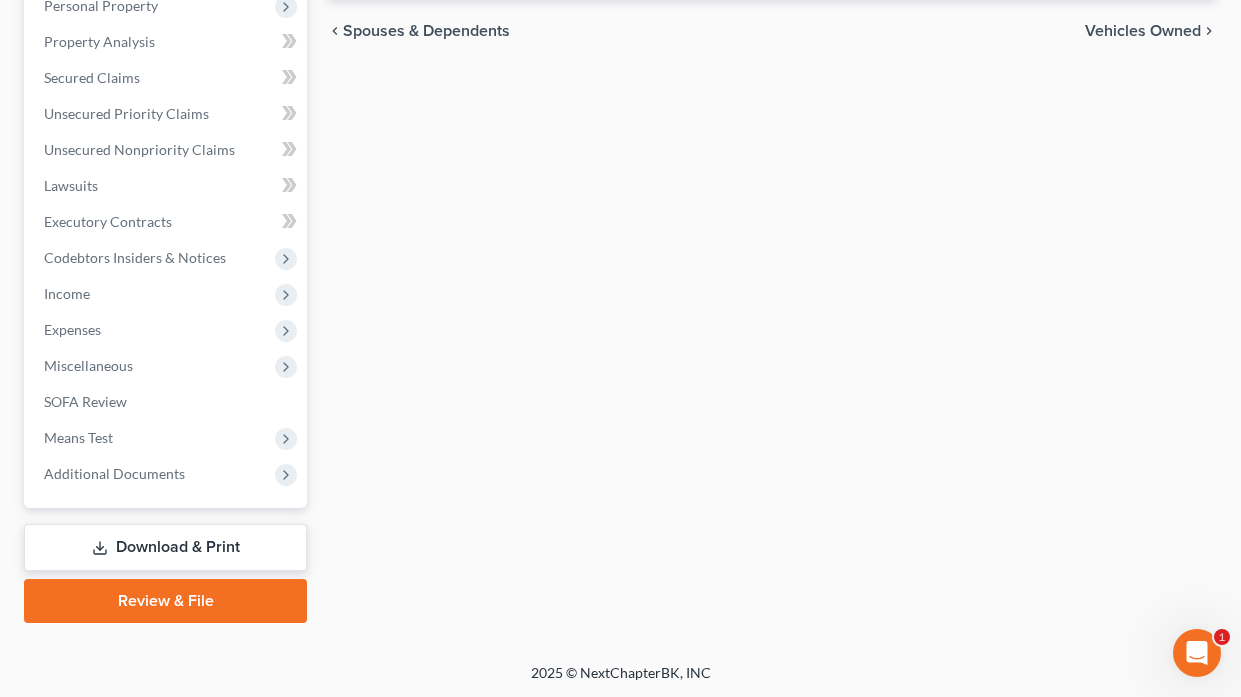 click on "Download & Print" at bounding box center [165, 547] 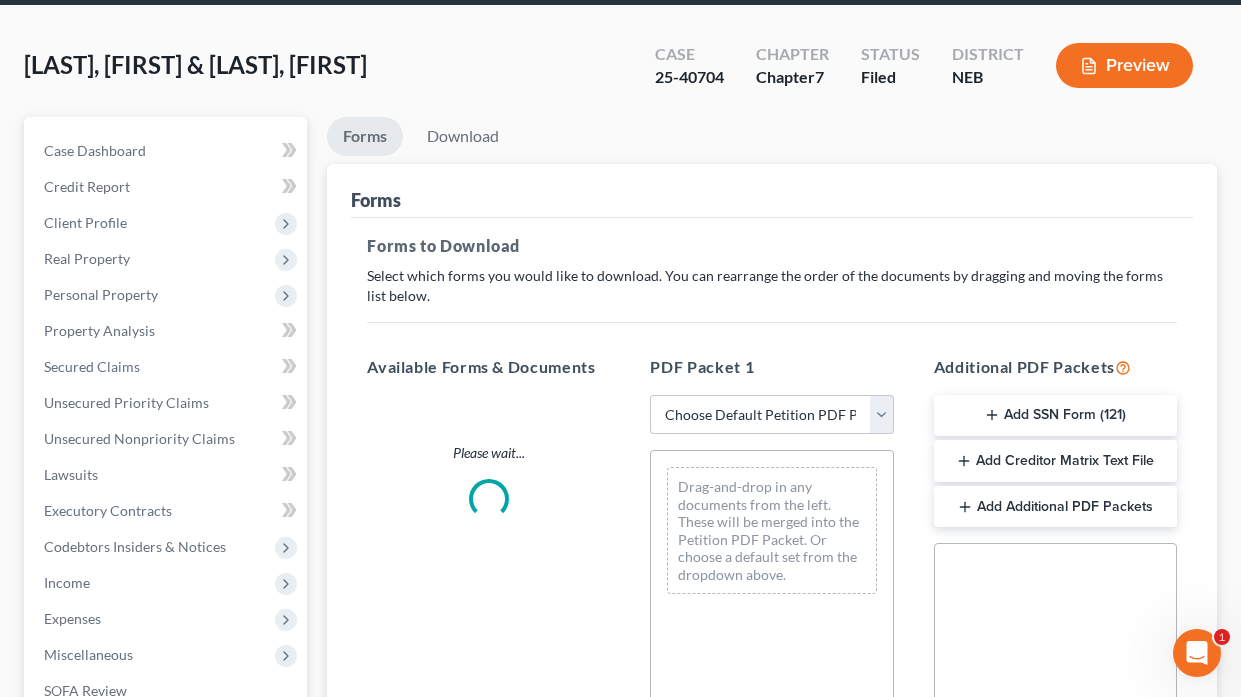 scroll, scrollTop: 0, scrollLeft: 0, axis: both 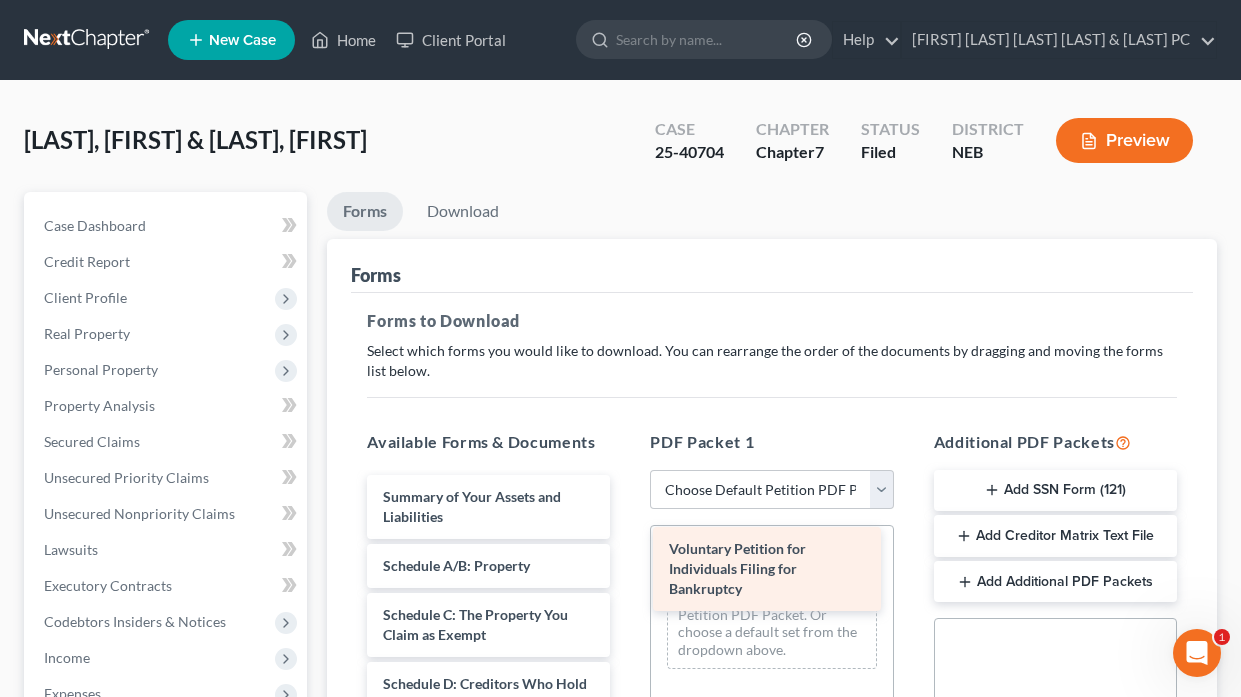 drag, startPoint x: 431, startPoint y: 506, endPoint x: 717, endPoint y: 558, distance: 290.68884 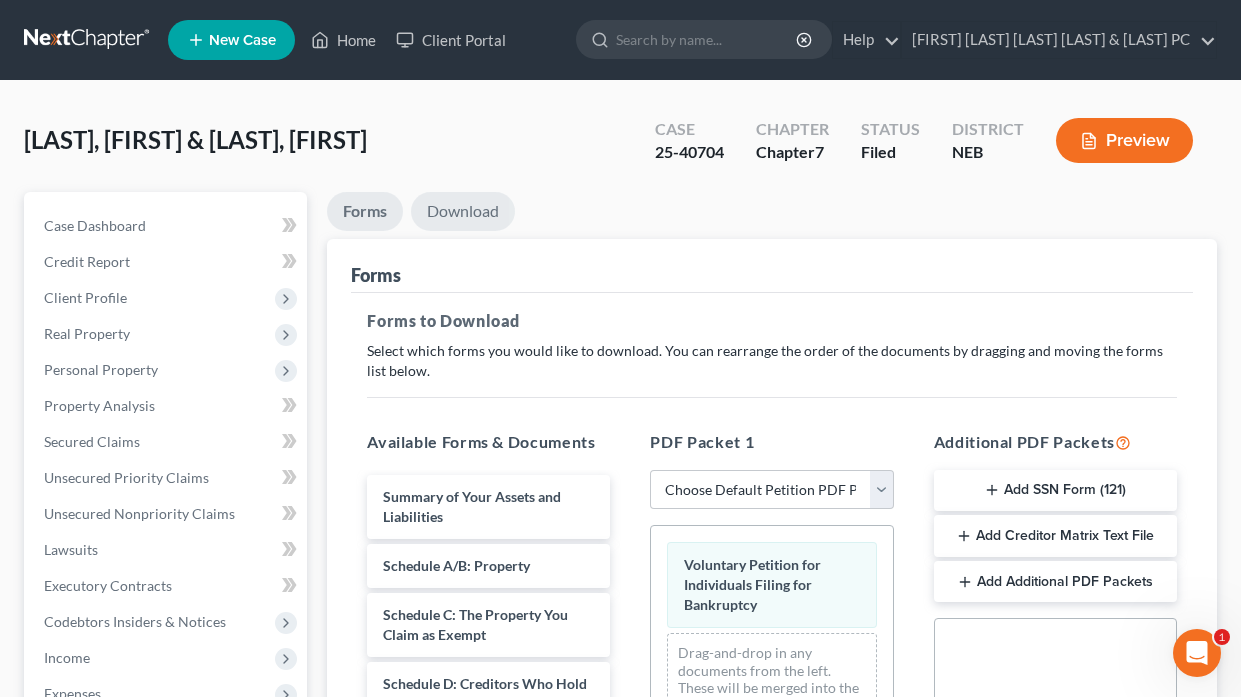 click on "Download" at bounding box center (463, 211) 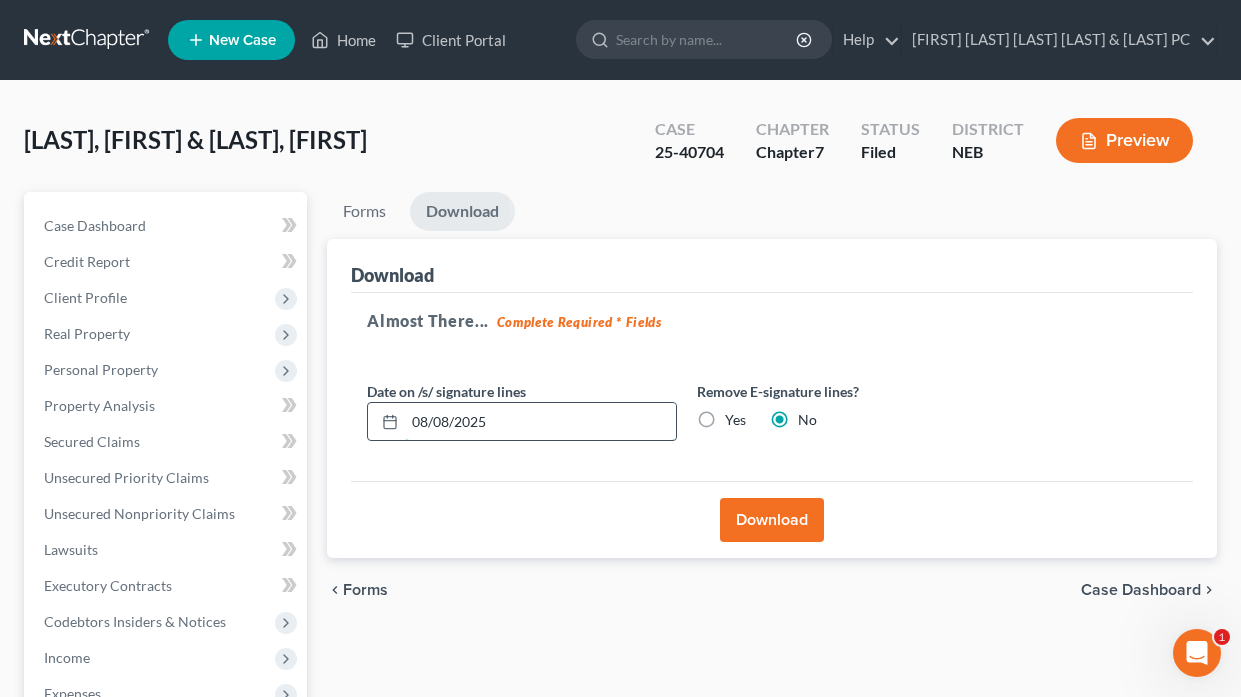 drag, startPoint x: 492, startPoint y: 420, endPoint x: 405, endPoint y: 408, distance: 87.823685 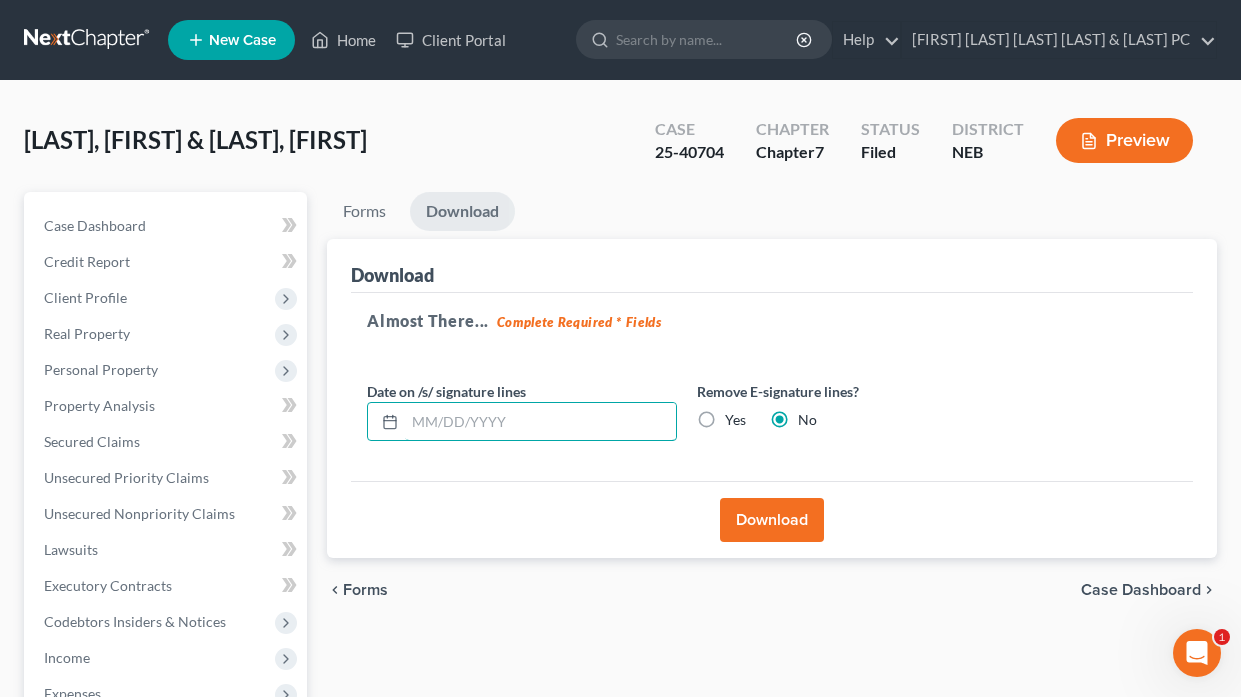 type 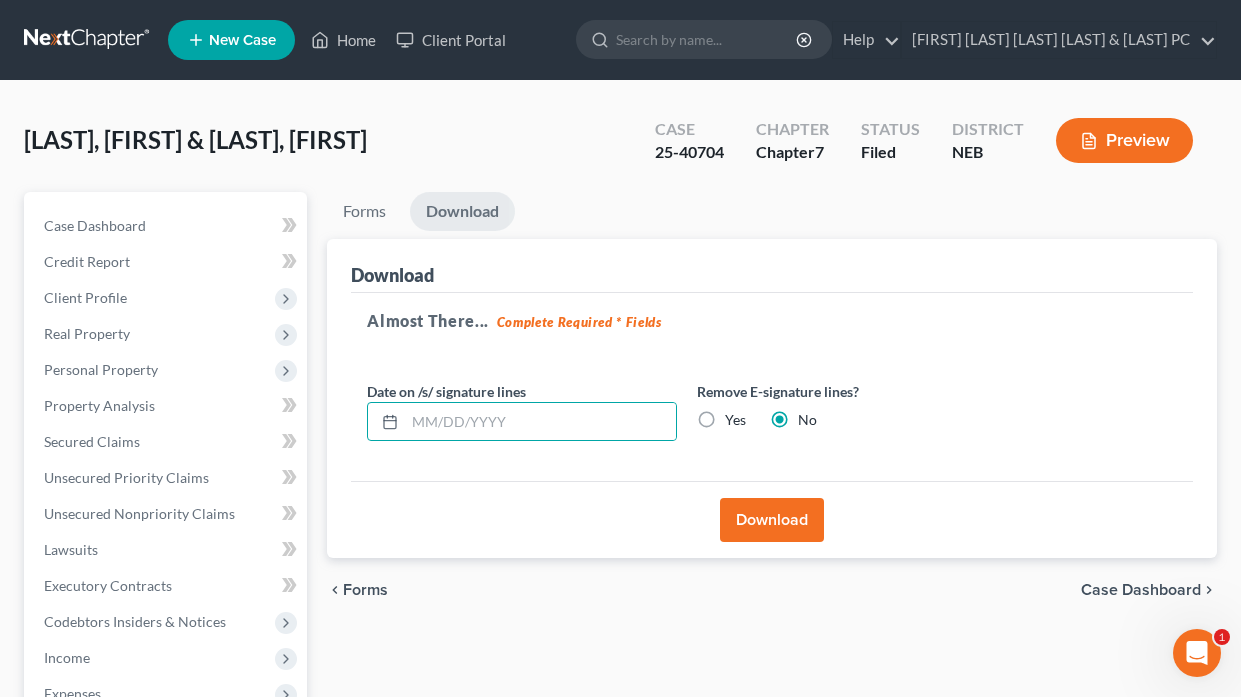 click on "Yes" at bounding box center (735, 420) 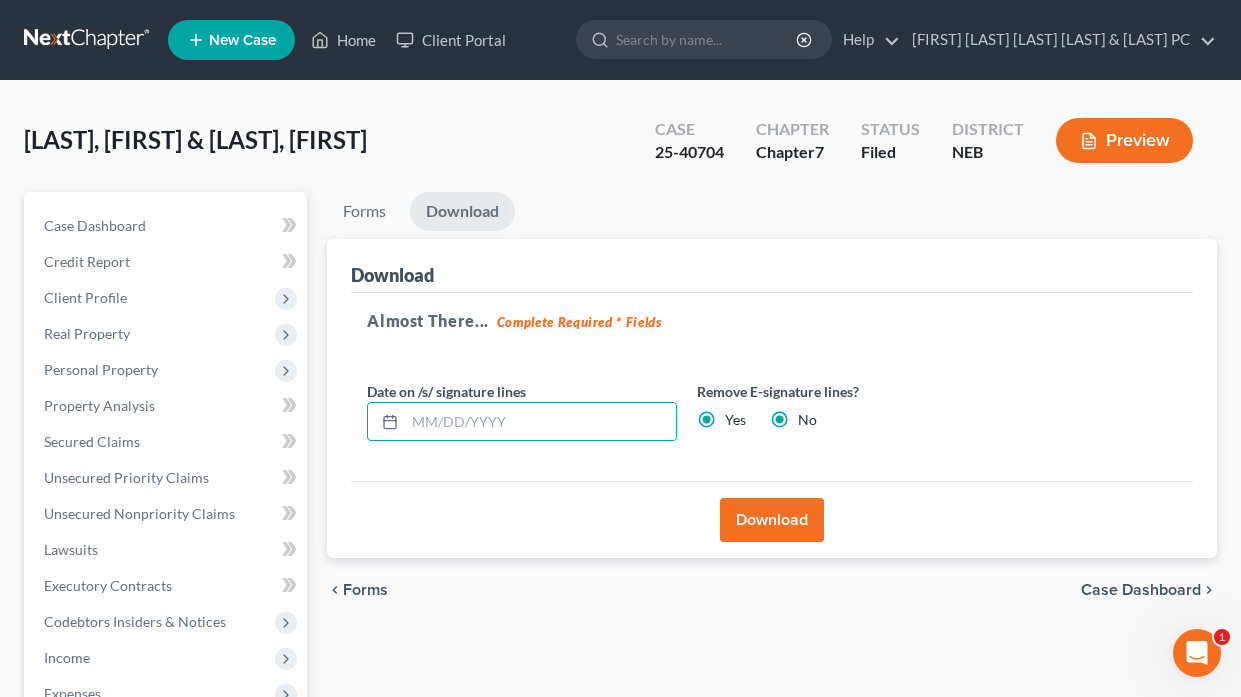 radio on "false" 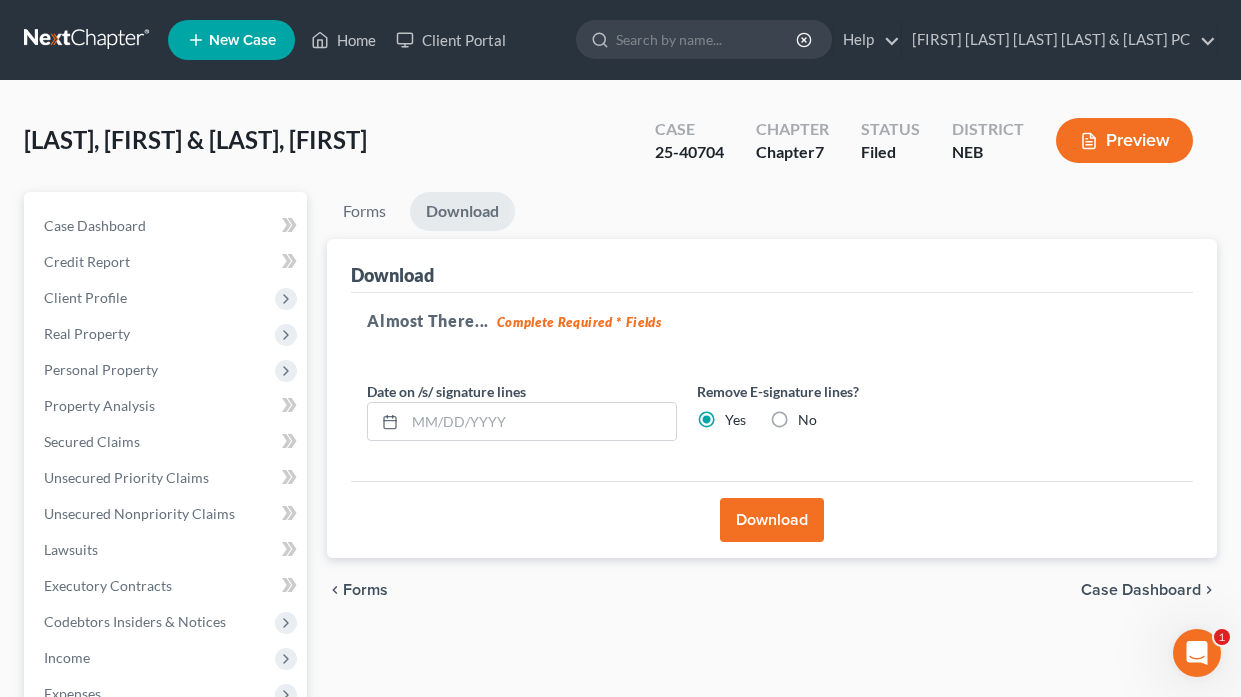 click on "Download" at bounding box center (772, 520) 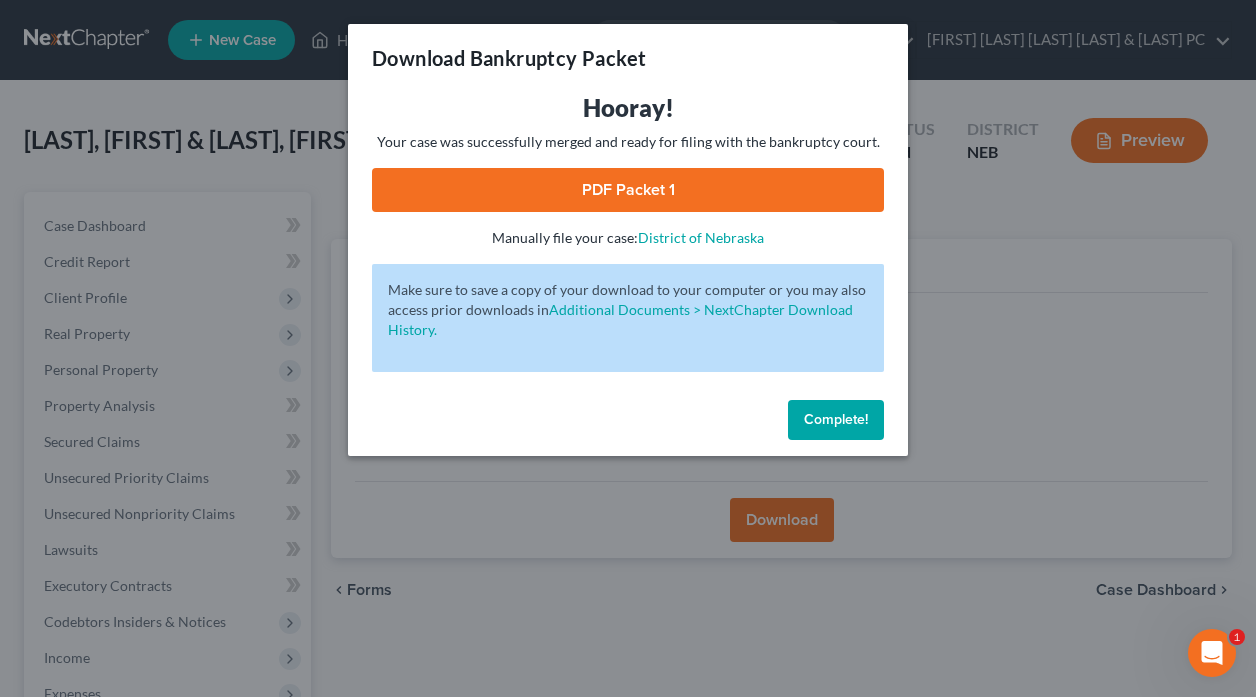 click on "PDF Packet 1" at bounding box center (628, 190) 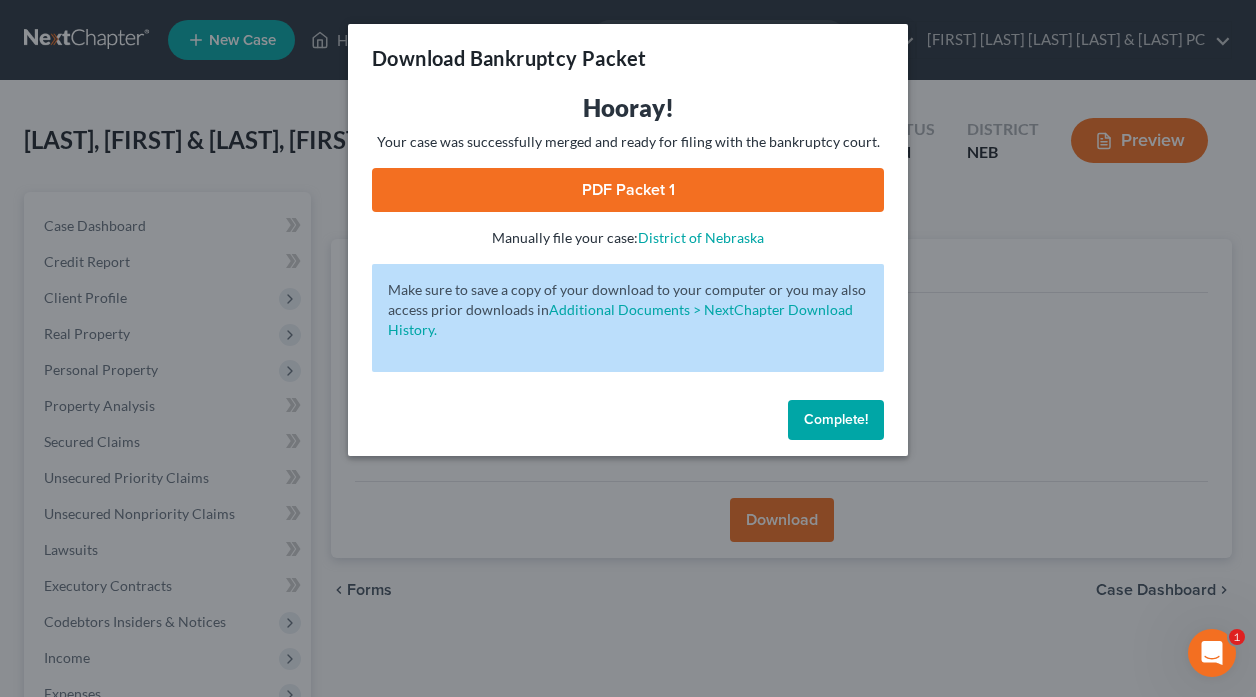 click on "Complete!" at bounding box center [836, 420] 